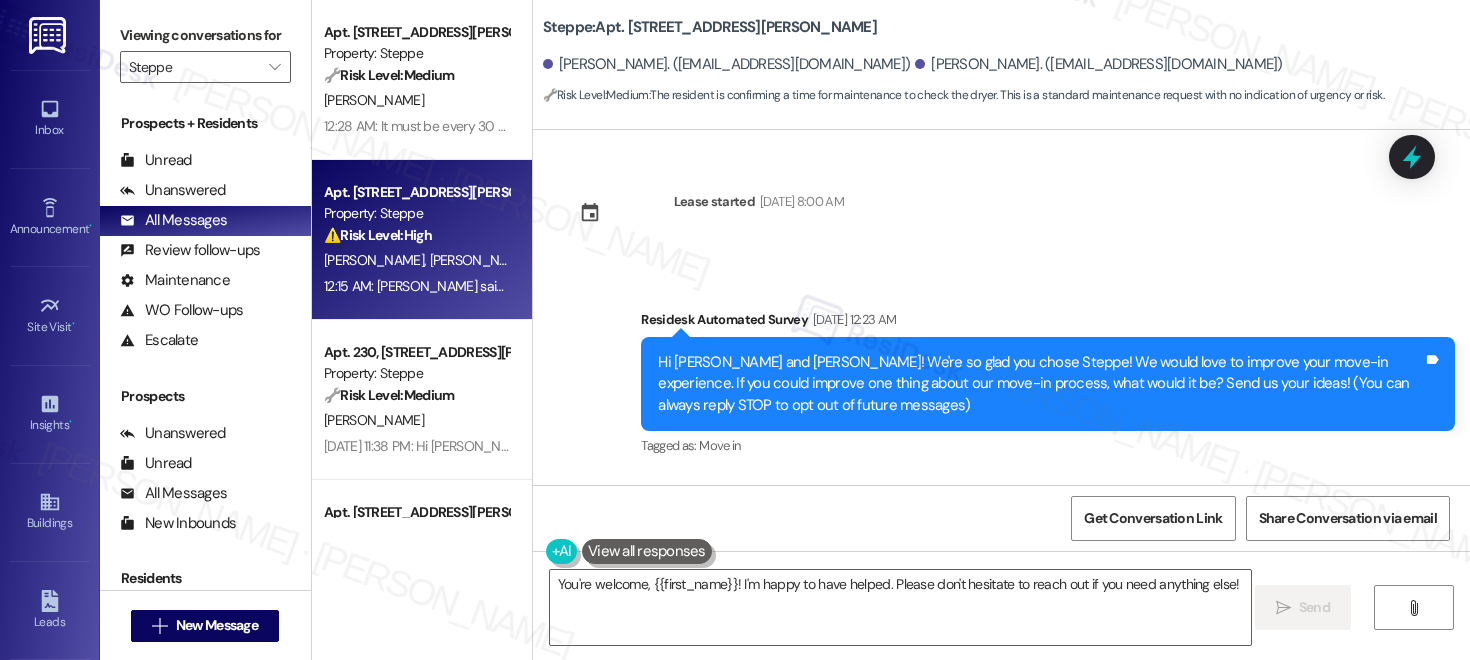 scroll, scrollTop: 0, scrollLeft: 0, axis: both 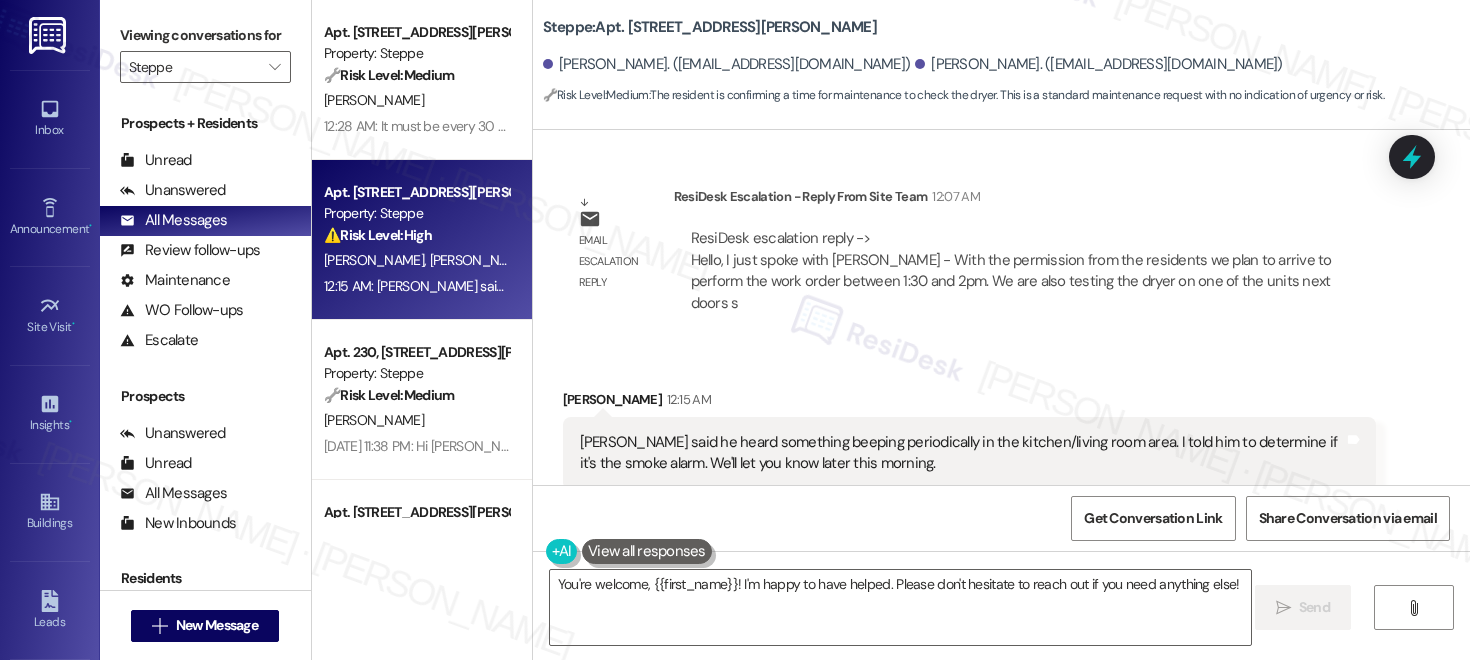 click on "[PERSON_NAME] said he heard something beeping periodically in the kitchen/living room area. I told him to determine if it's the smoke alarm. We'll let you know later this morning." at bounding box center (962, 453) 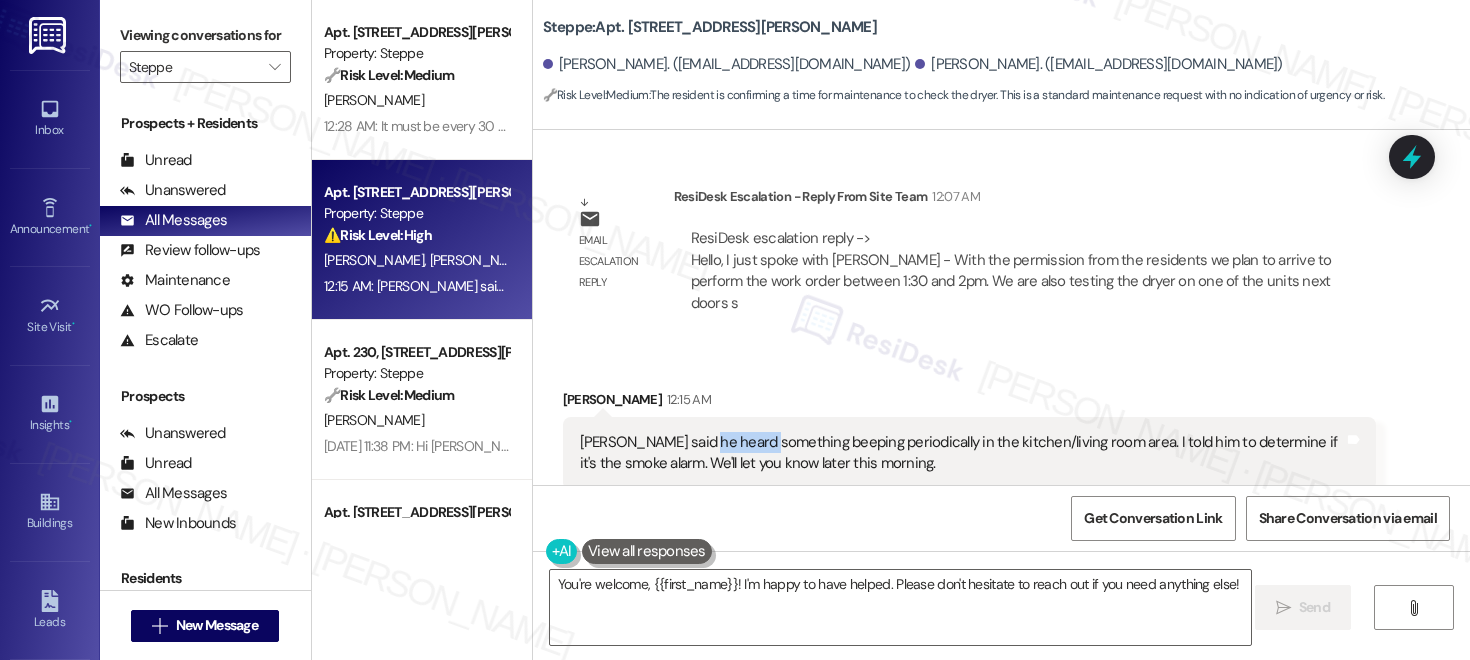click on "[PERSON_NAME] said he heard something beeping periodically in the kitchen/living room area. I told him to determine if it's the smoke alarm. We'll let you know later this morning." at bounding box center (962, 453) 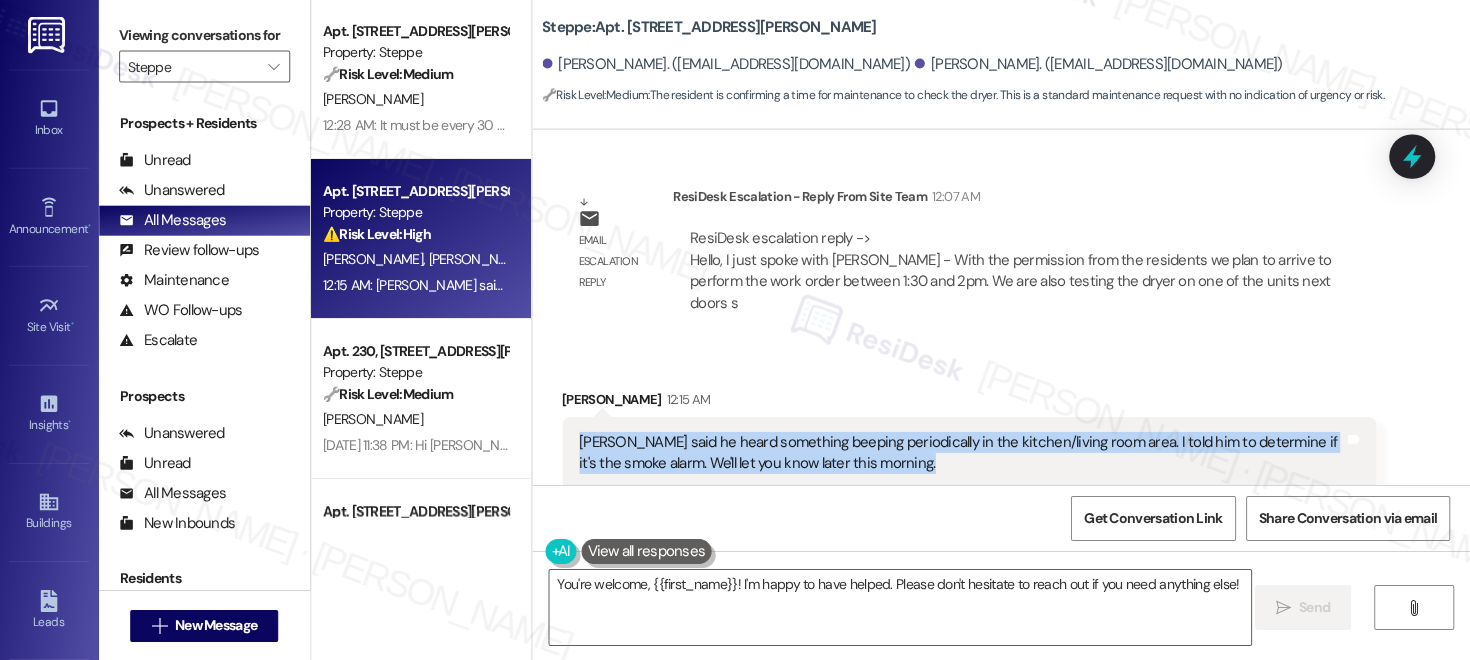 scroll, scrollTop: 0, scrollLeft: 0, axis: both 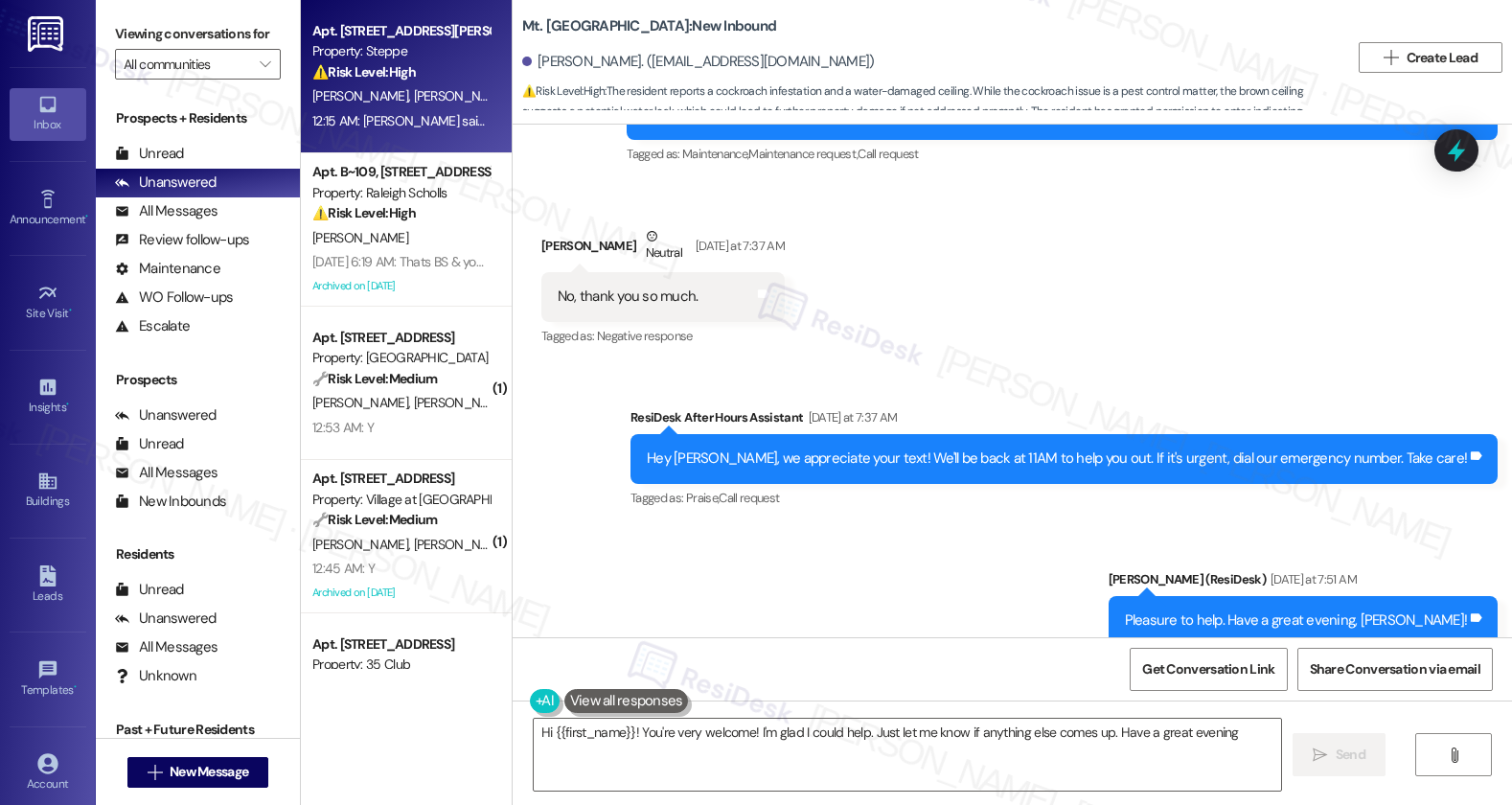 type on "Hi {{first_name}}! You're very welcome! I'm glad I could help. Just let me know if anything else comes up. Have a great evening!" 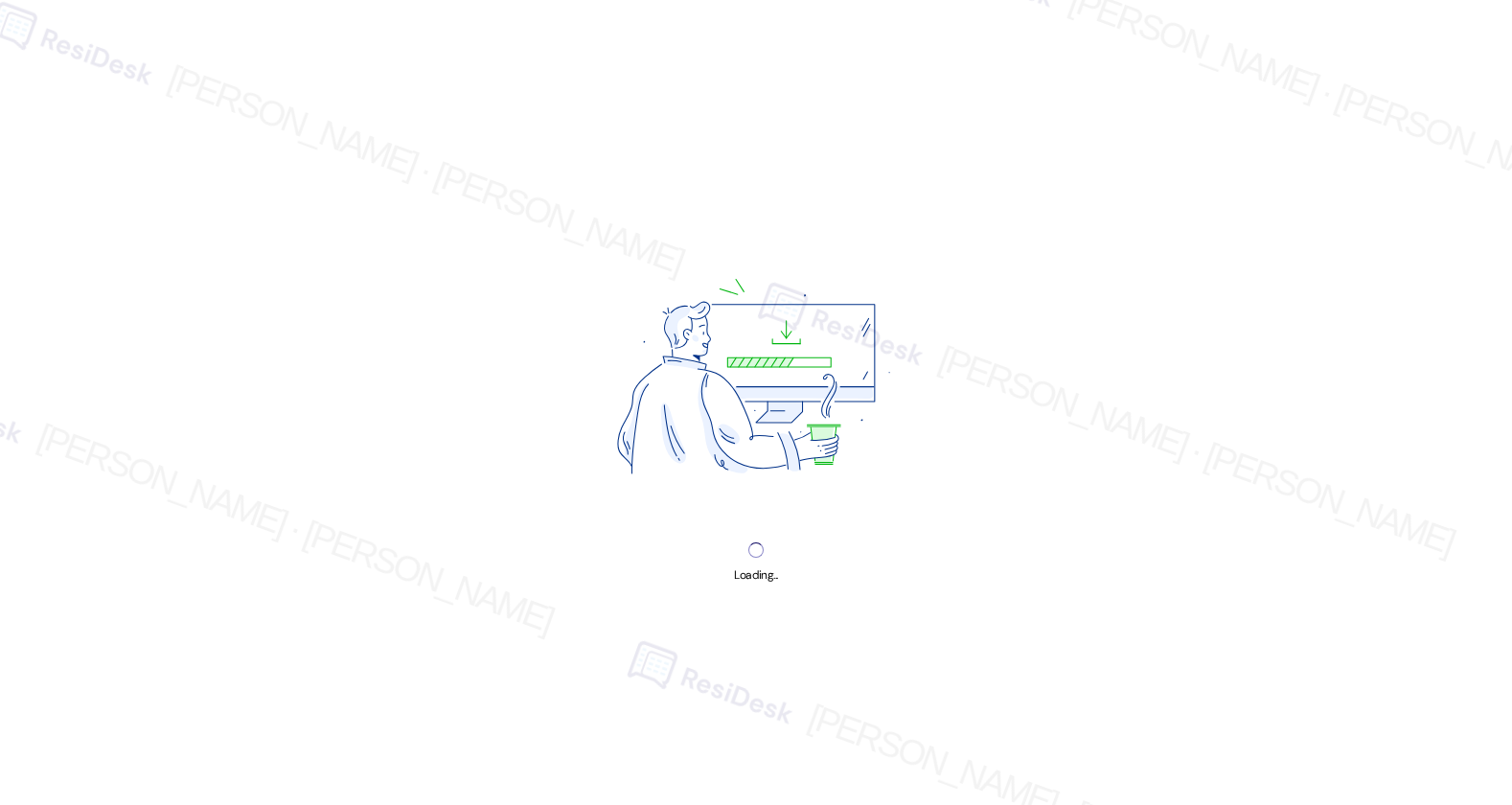 scroll, scrollTop: 0, scrollLeft: 0, axis: both 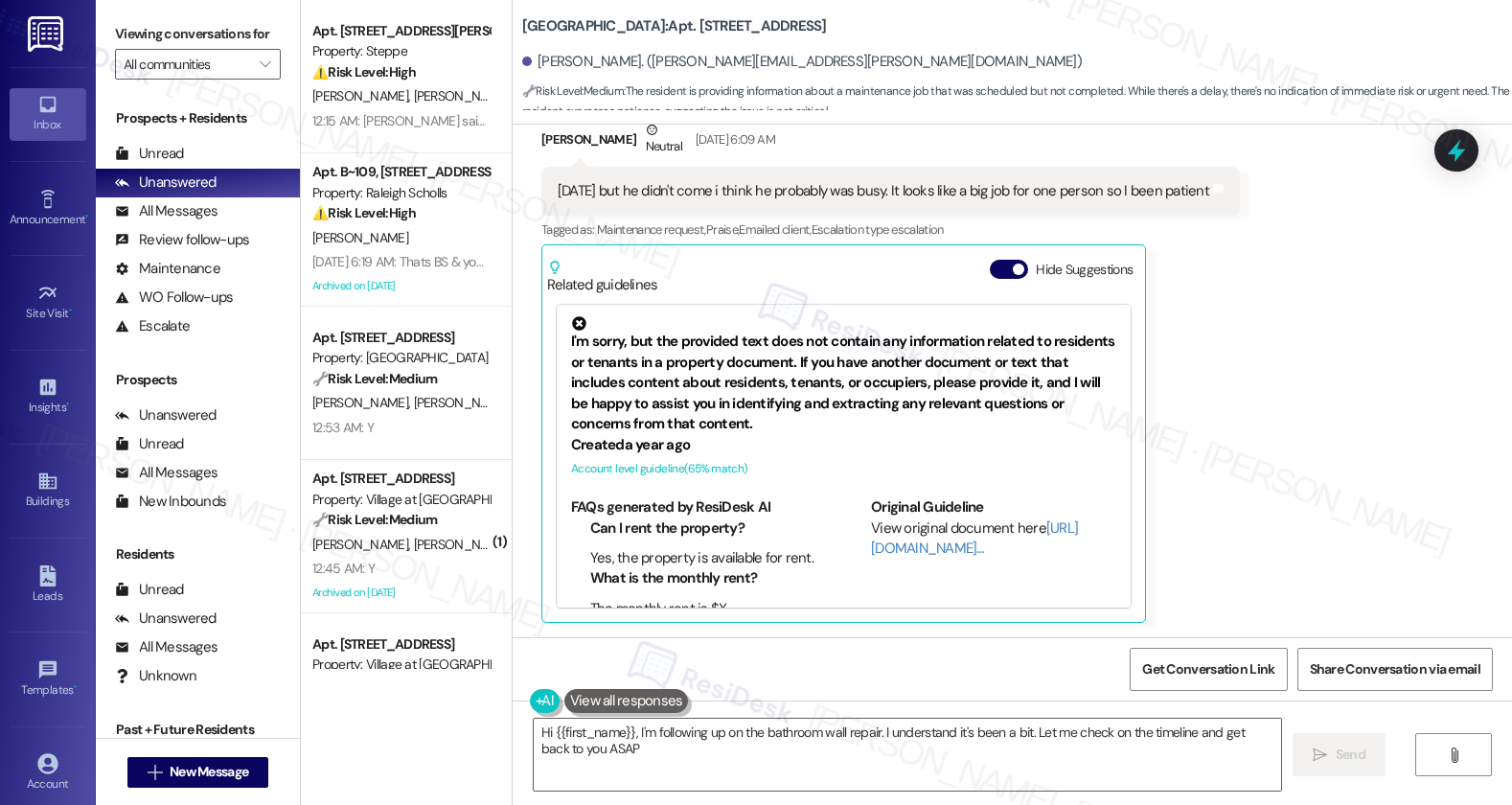 type on "Hi {{first_name}}, I'm following up on the bathroom wall repair. I understand it's been a bit. Let me check on the timeline and get back to you ASAP!" 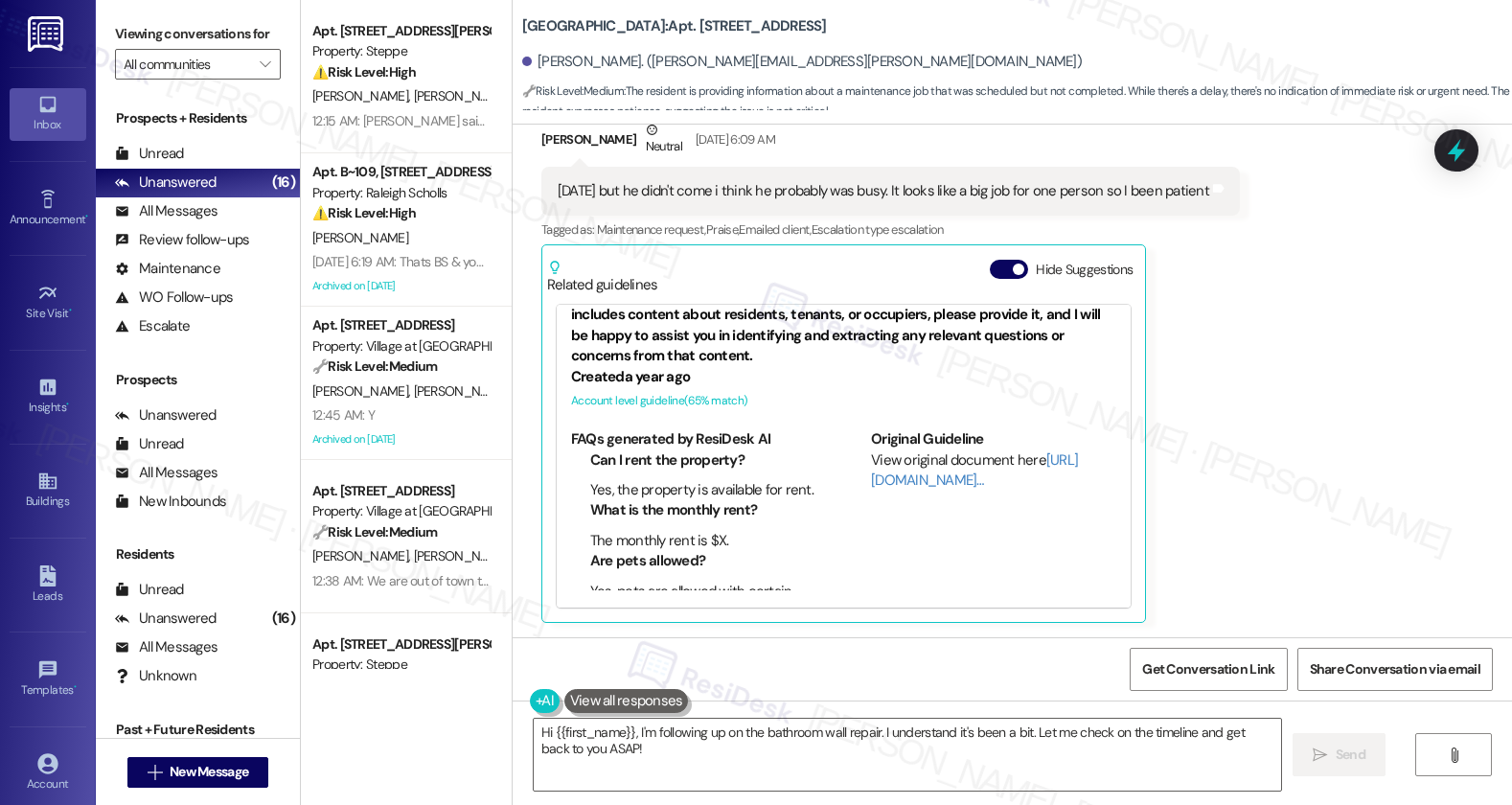 scroll, scrollTop: 72, scrollLeft: 0, axis: vertical 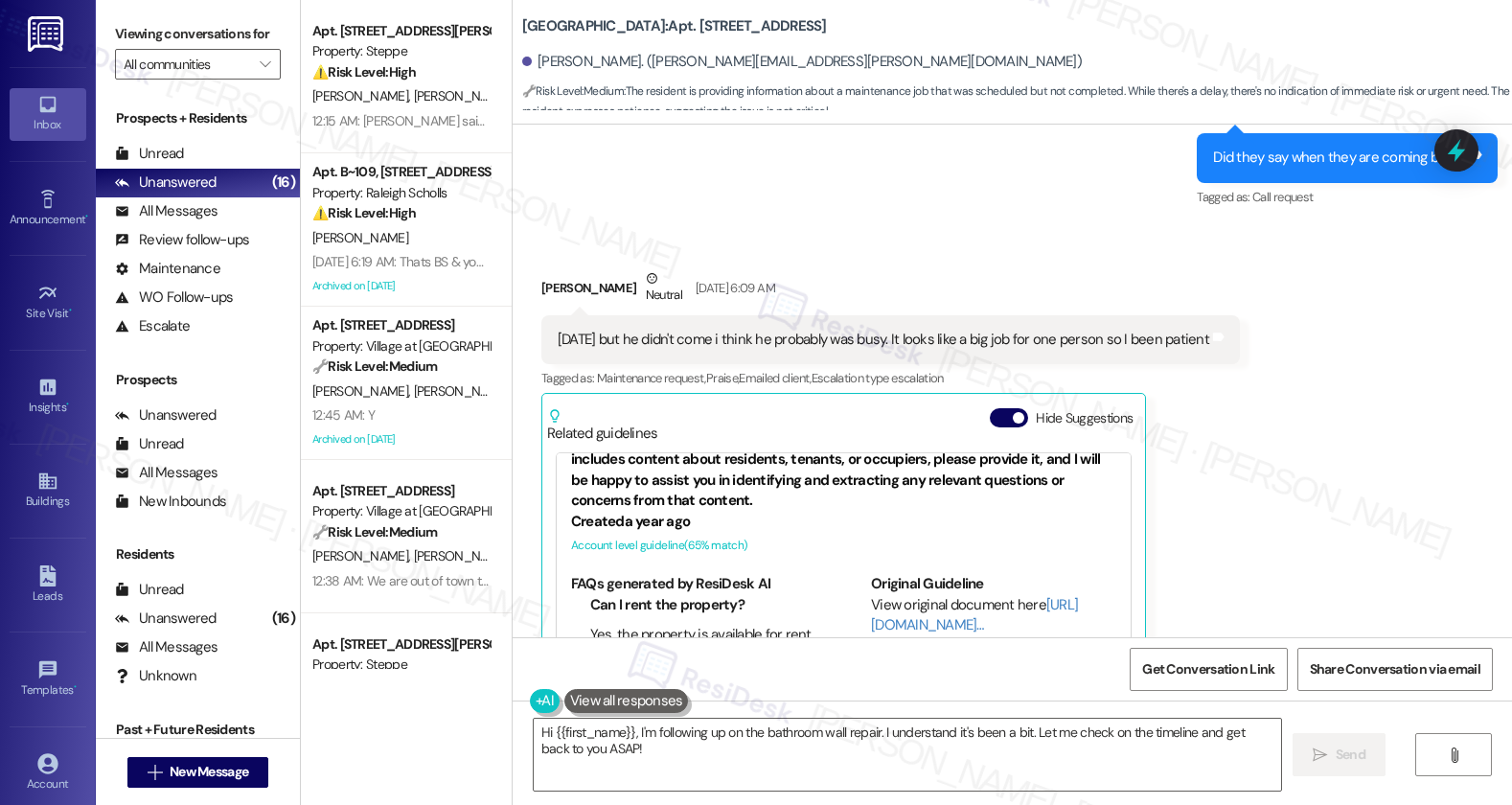 drag, startPoint x: 627, startPoint y: 342, endPoint x: 796, endPoint y: 358, distance: 169.75571 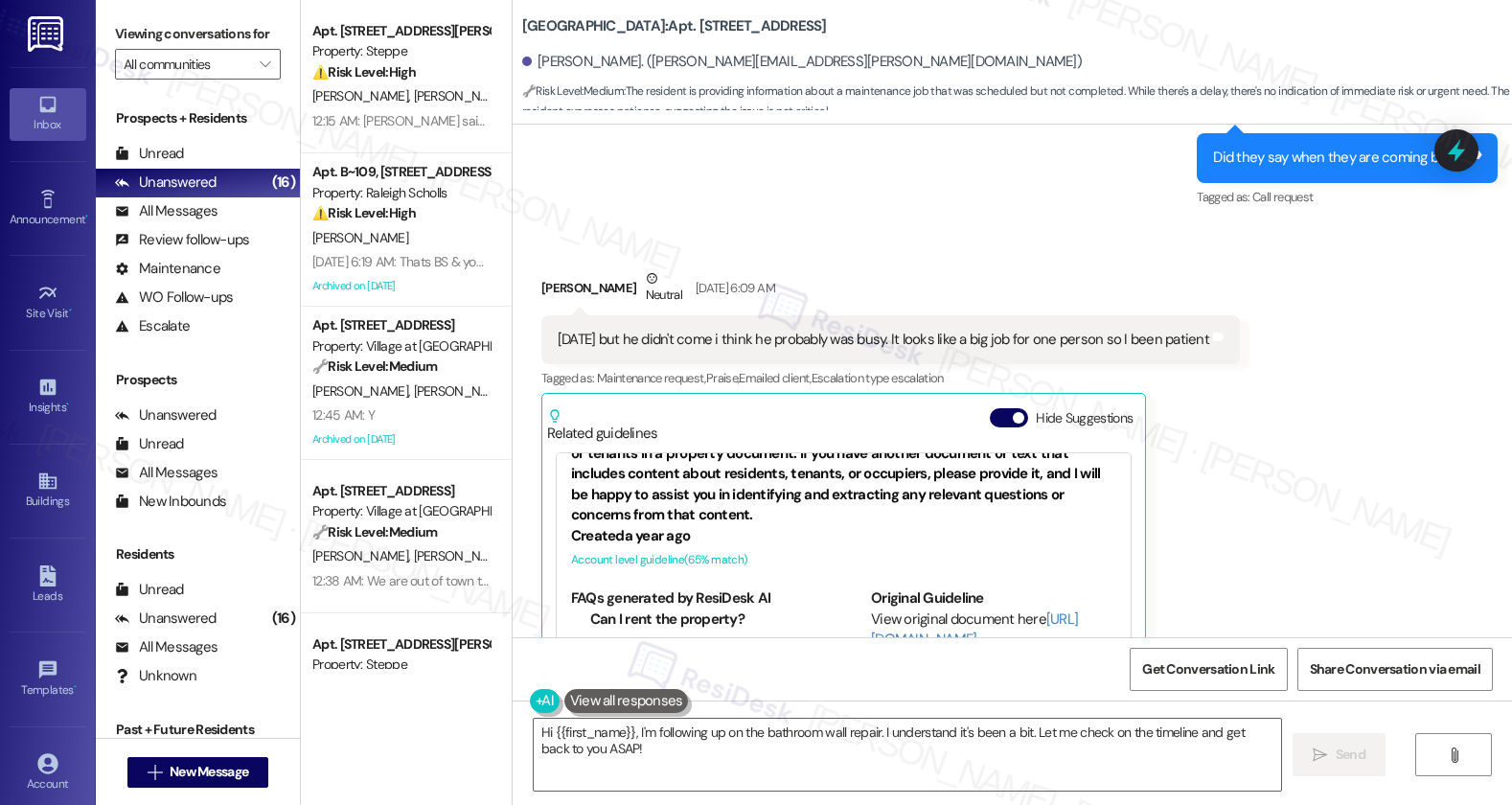 scroll, scrollTop: 55, scrollLeft: 0, axis: vertical 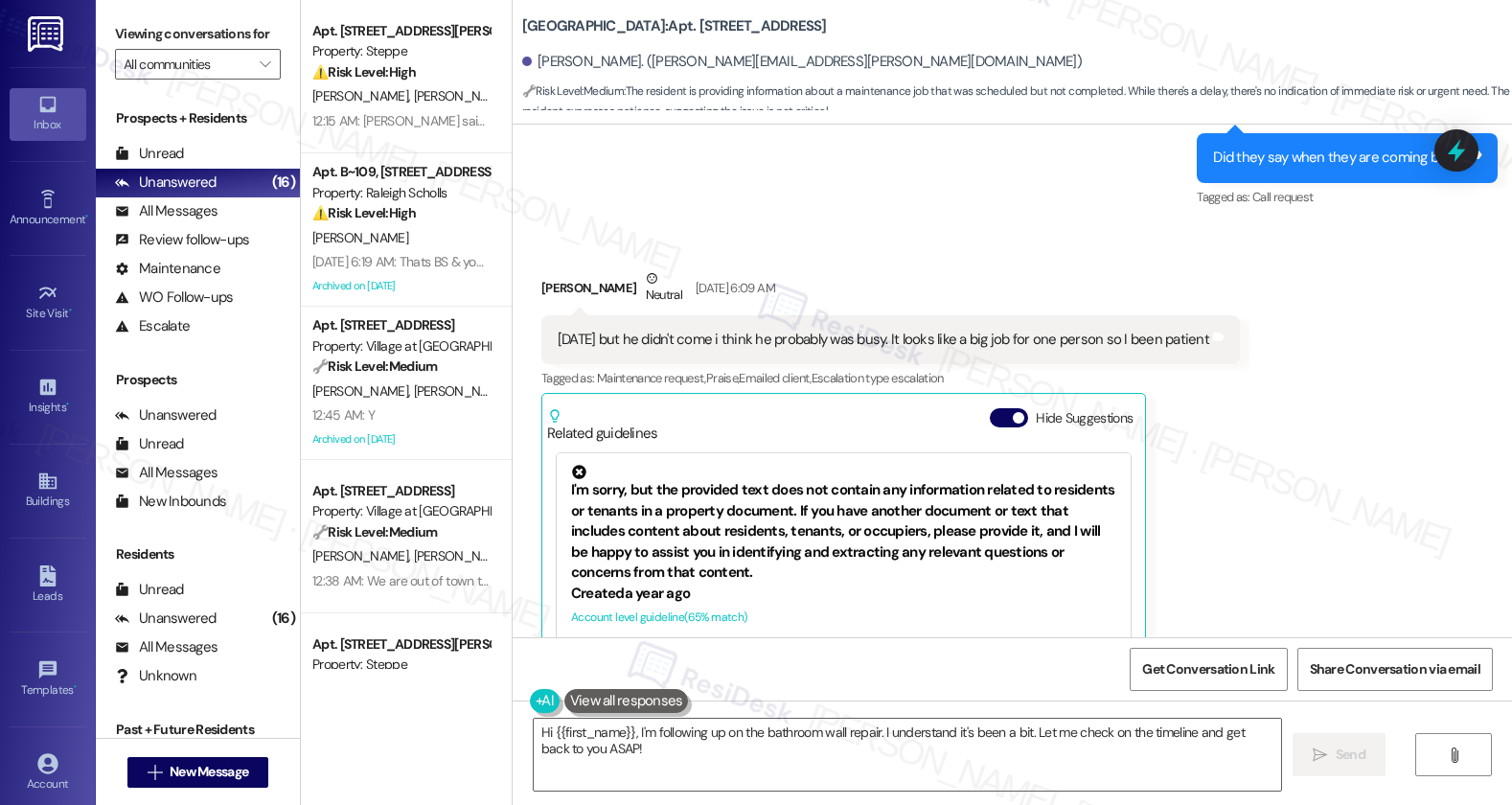 click on "Audubon Square:  Apt. C09, 7580 SW Scholls Ferry Road       Mikesha Alderman. (mikesha.alderman@icloud.com)   🔧  Risk Level:  Medium :  The resident is providing information about a maintenance job that was scheduled but not completed. While there's a delay, there's no indication of immediate risk or urgent need. The resident expresses patience, suggesting the issue is not critical." at bounding box center [1017, 58] 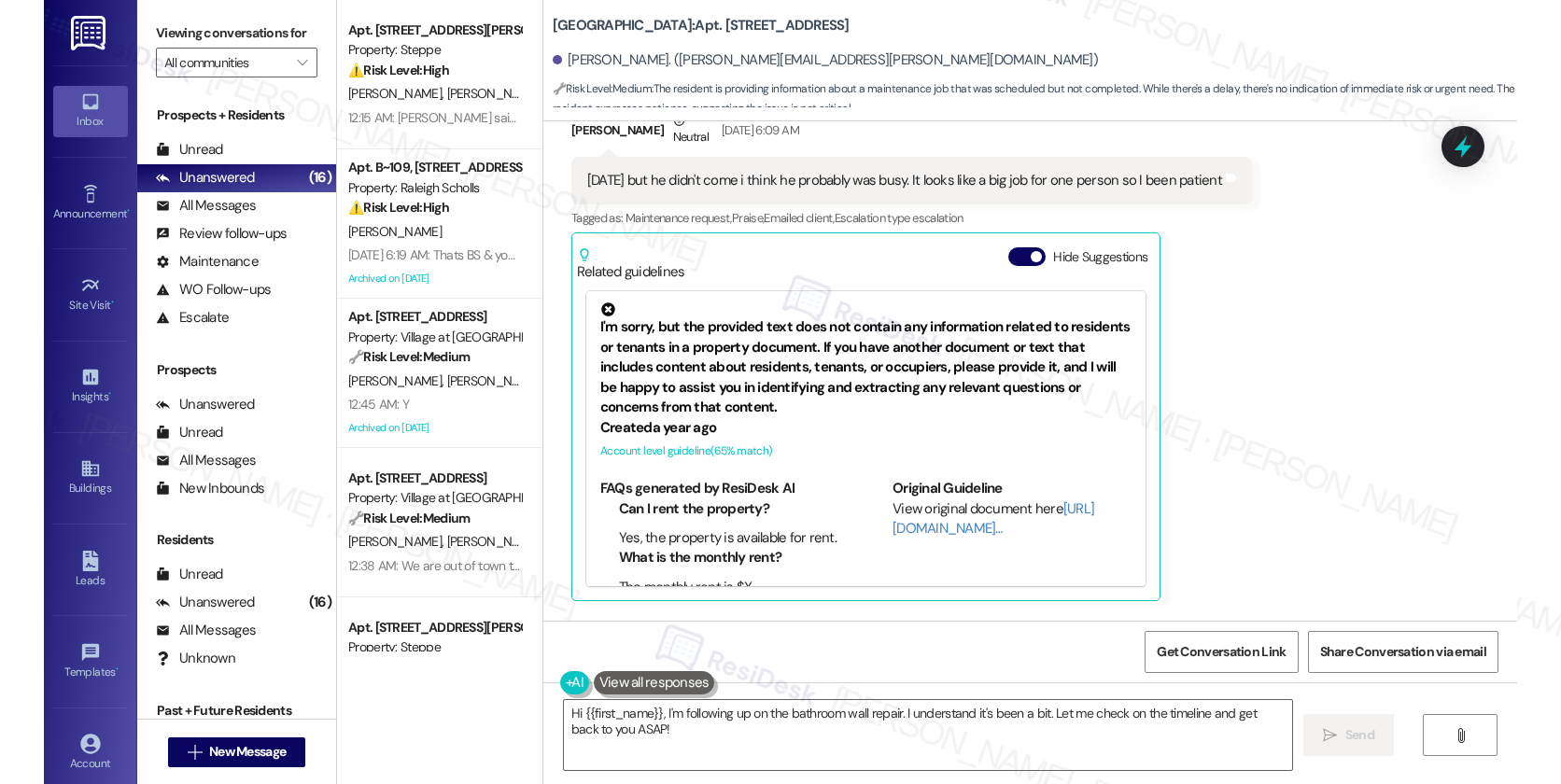 scroll, scrollTop: 1947, scrollLeft: 0, axis: vertical 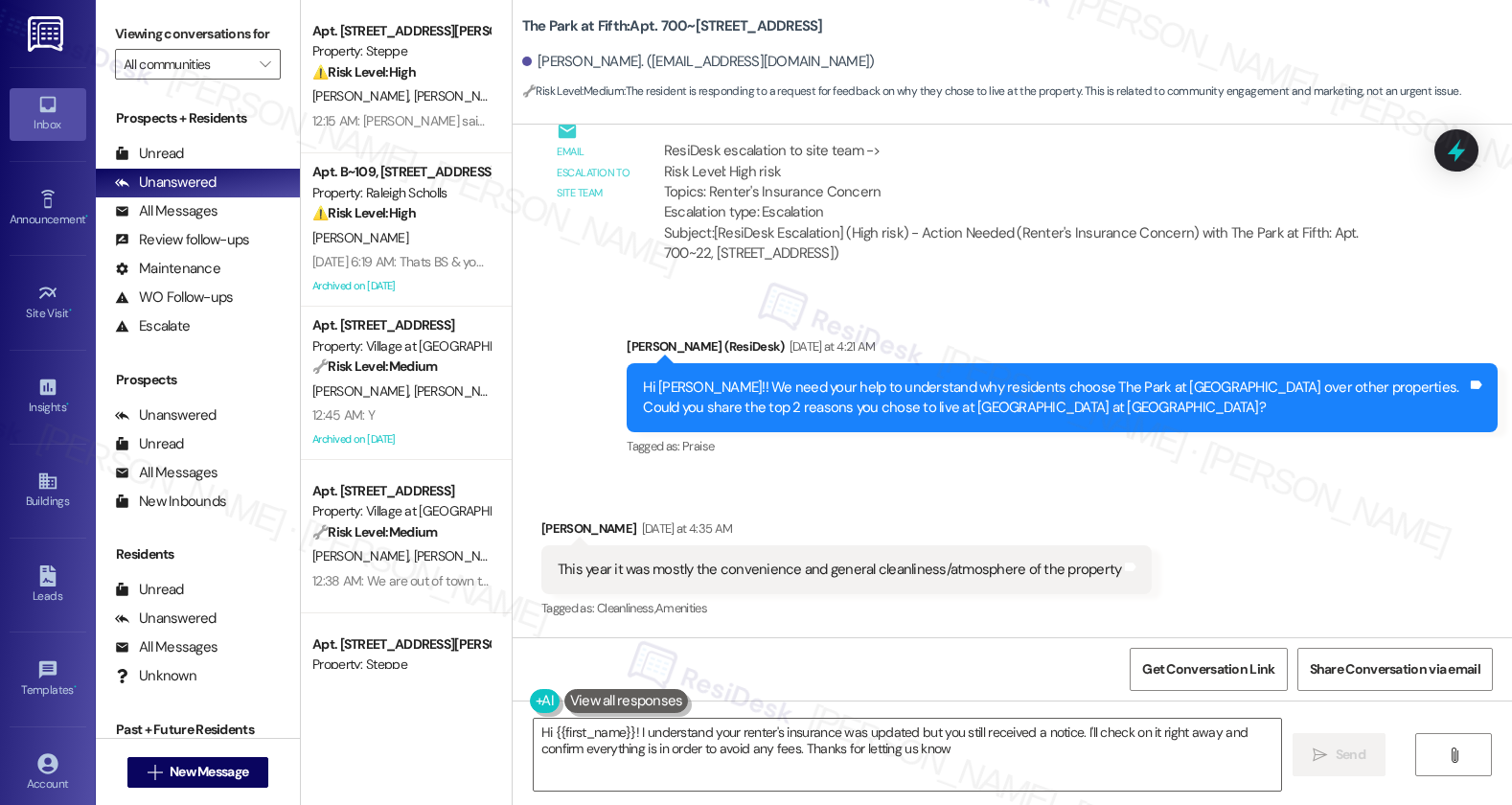 type on "Hi {{first_name}}! I understand your renter's insurance was updated but you still received a notice. I'll check on it right away and confirm everything is in order to avoid any fees. Thanks for letting us know!" 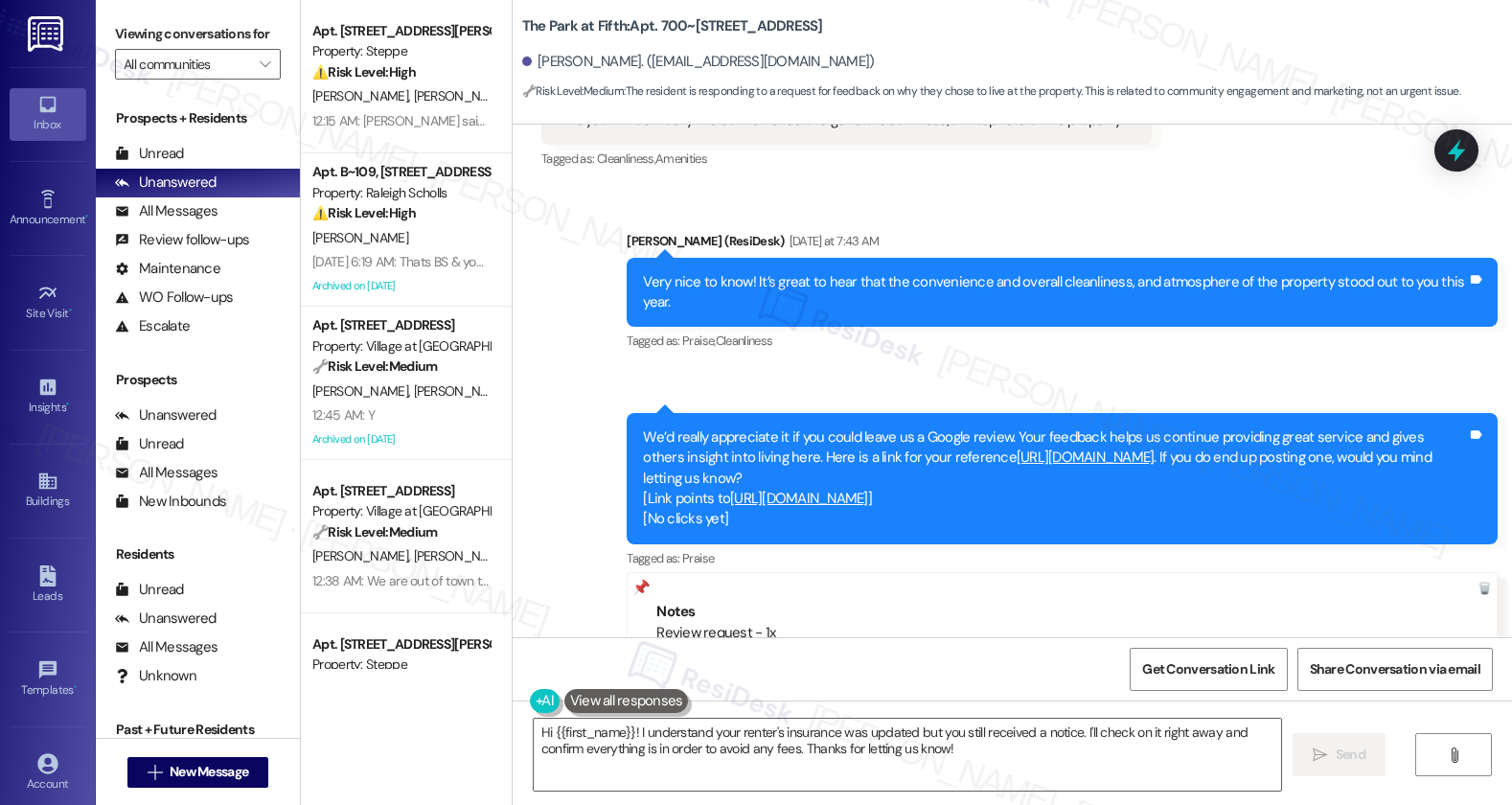 scroll, scrollTop: 7781, scrollLeft: 0, axis: vertical 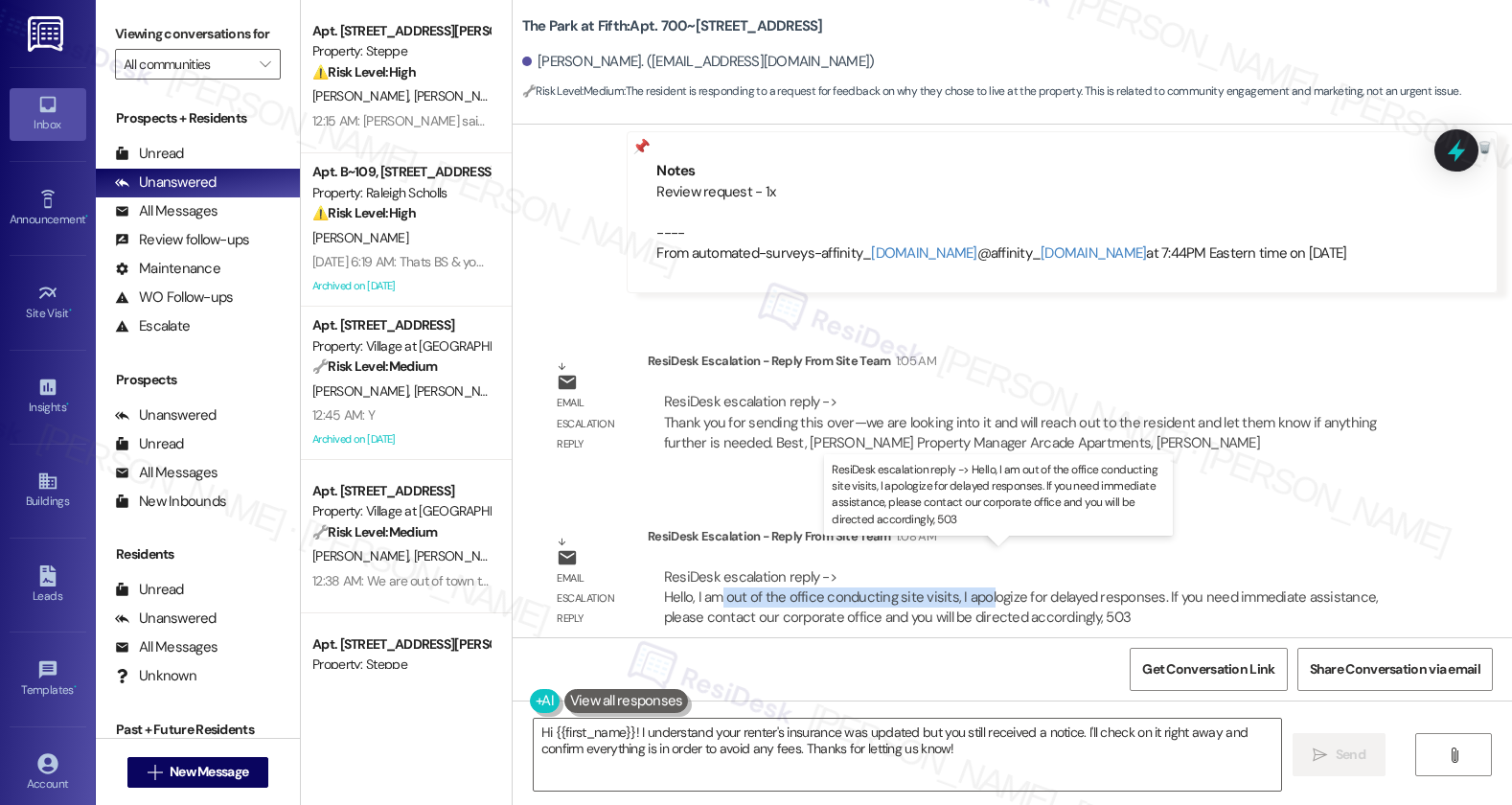 drag, startPoint x: 707, startPoint y: 578, endPoint x: 974, endPoint y: 585, distance: 267.0917 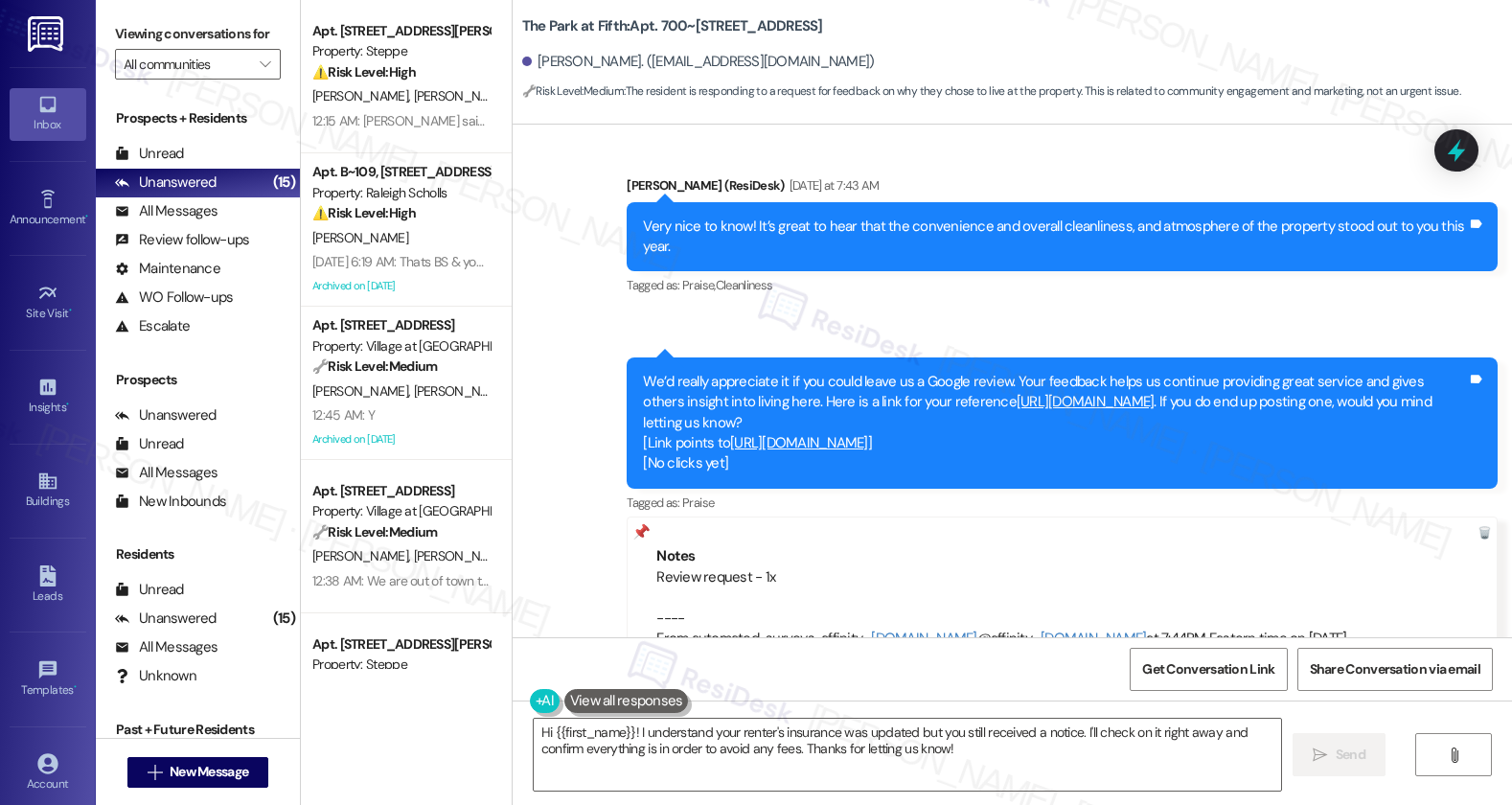 scroll, scrollTop: 7338, scrollLeft: 0, axis: vertical 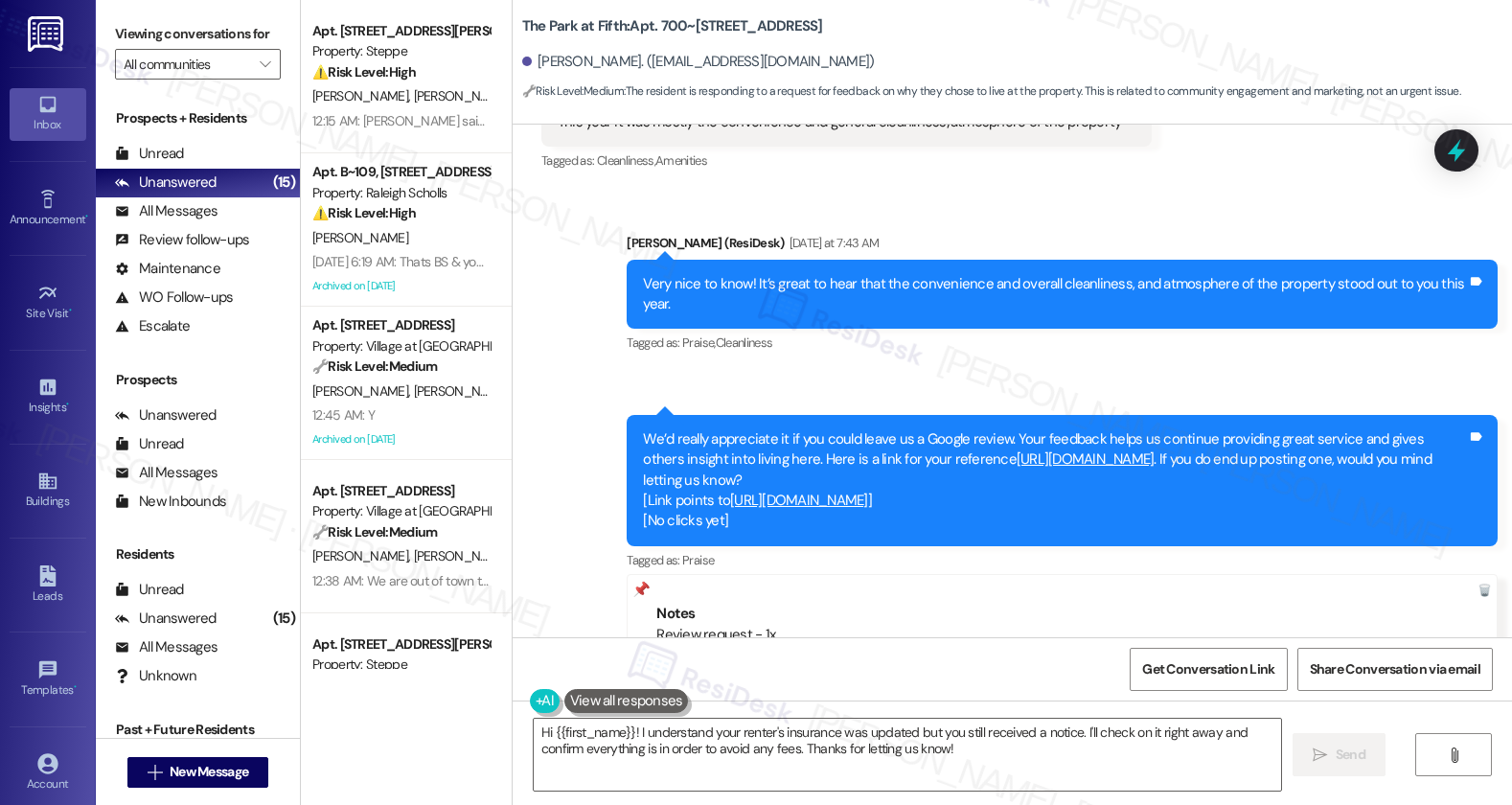 click on "Tagged as:   Cleanliness ,  Click to highlight conversations about Cleanliness Amenities Click to highlight conversations about Amenities" at bounding box center [847, 160] 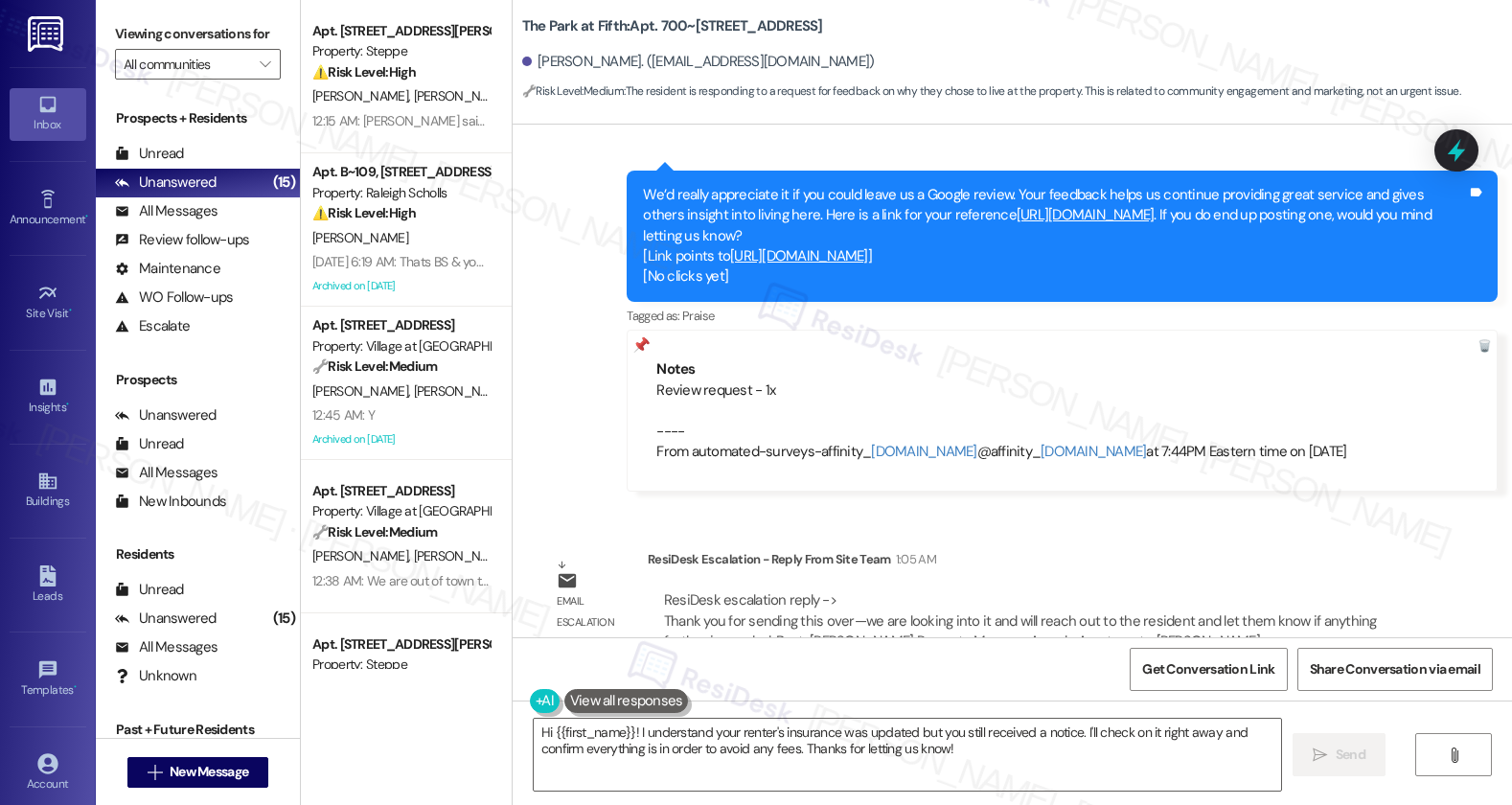 scroll, scrollTop: 7781, scrollLeft: 0, axis: vertical 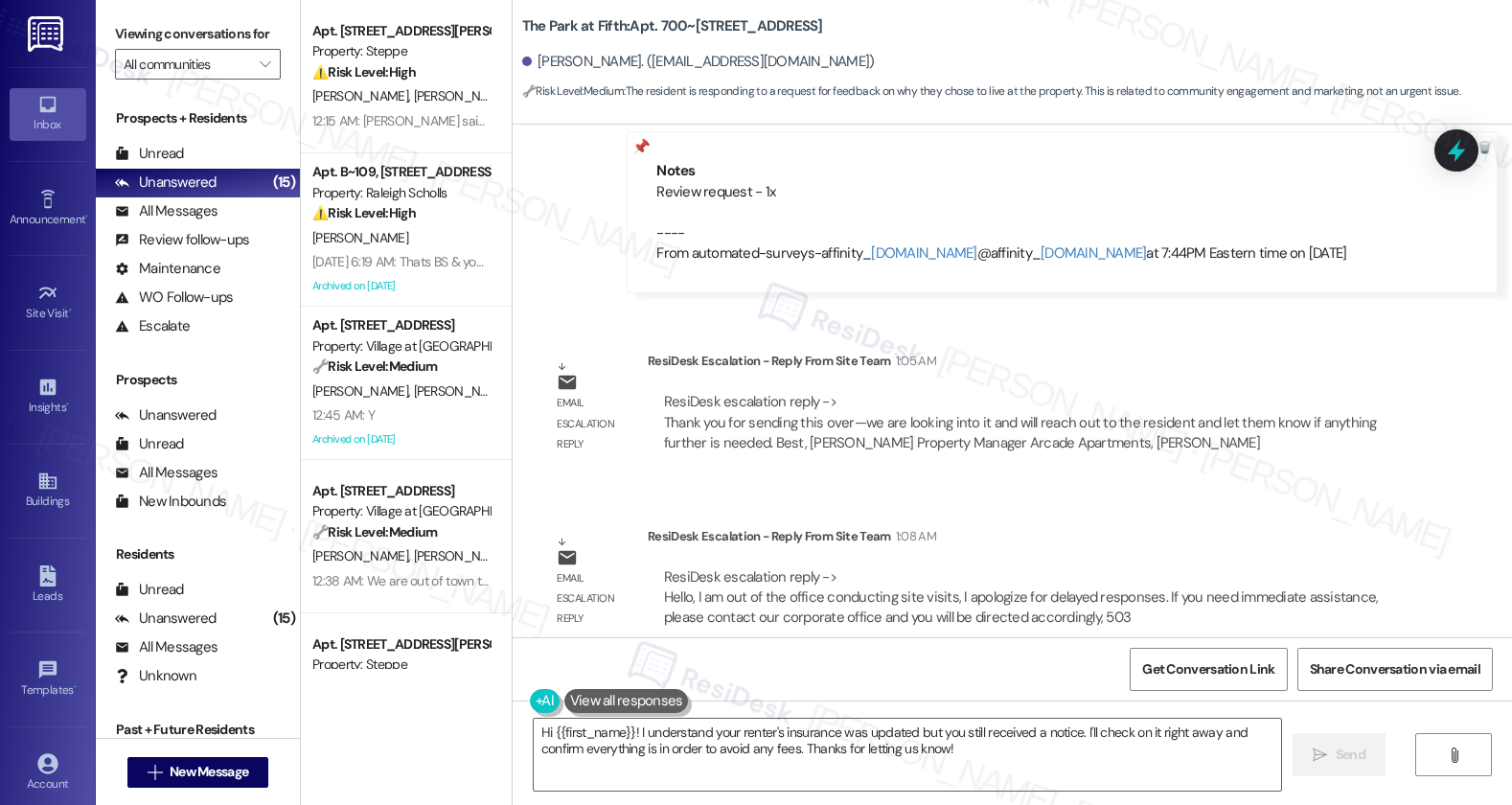 click on "ResiDesk escalation reply ->
Hello, I am out of the office conducting site visits, I apologize for delayed responses. If you need immediate assistance, please contact our corporate office and you will be directed accordingly, 503 ResiDesk escalation reply ->
Hello, I am out of the office conducting site visits, I apologize for delayed responses. If you need immediate assistance, please contact our corporate office and you will be directed accordingly, 503" at bounding box center (1021, 597) 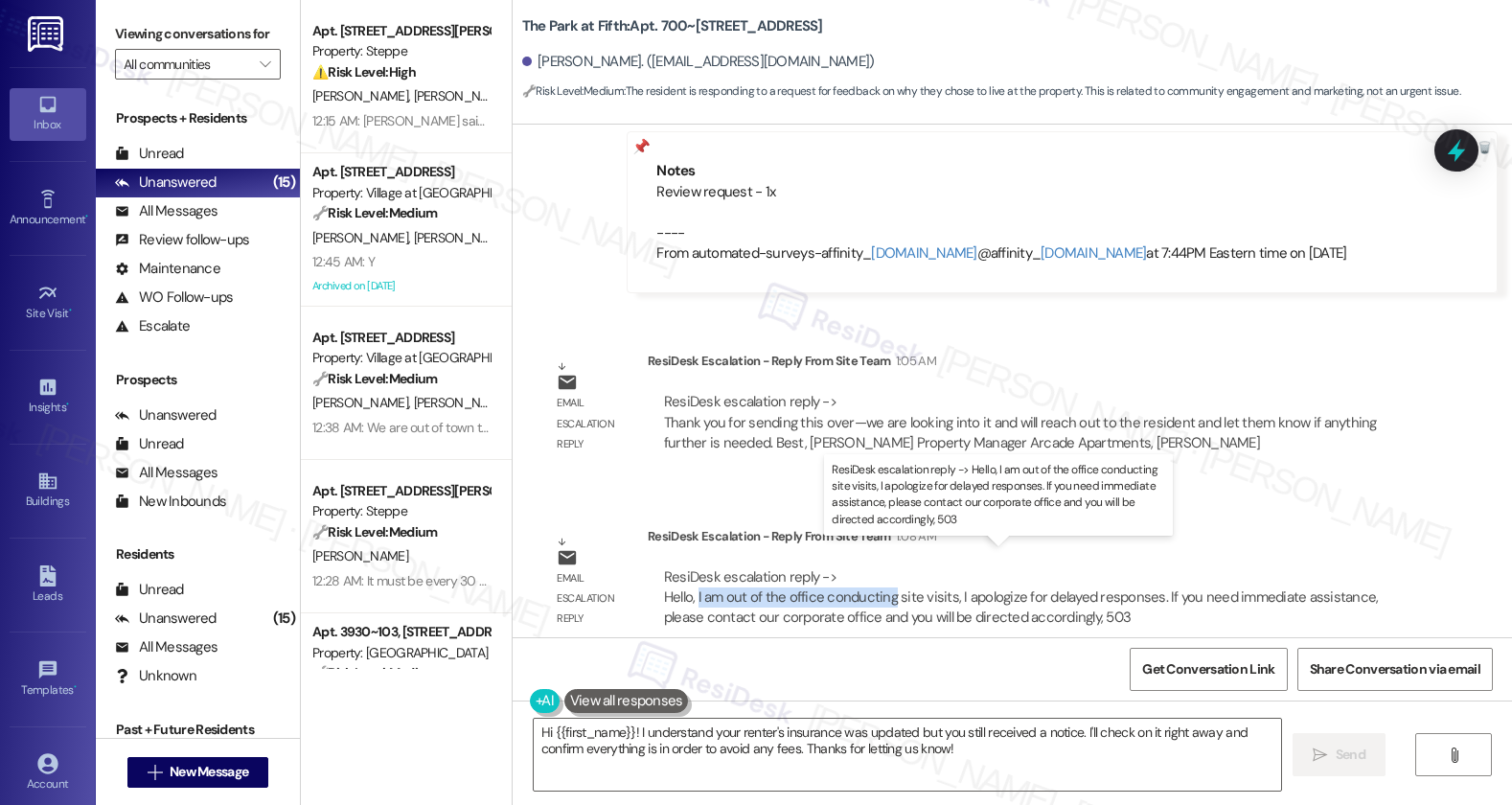 drag, startPoint x: 685, startPoint y: 575, endPoint x: 880, endPoint y: 572, distance: 195.02308 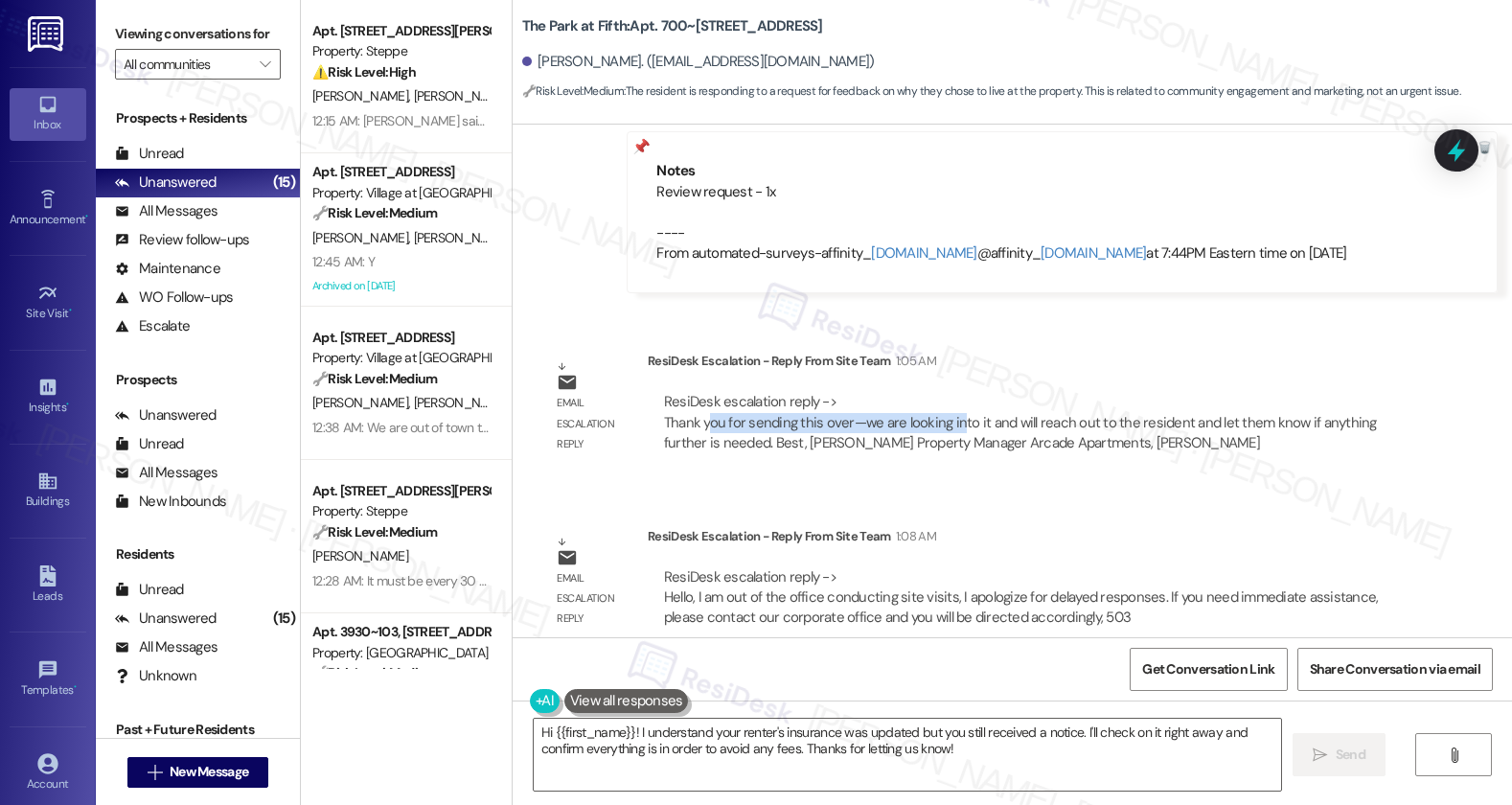 drag, startPoint x: 695, startPoint y: 406, endPoint x: 945, endPoint y: 412, distance: 250.07199 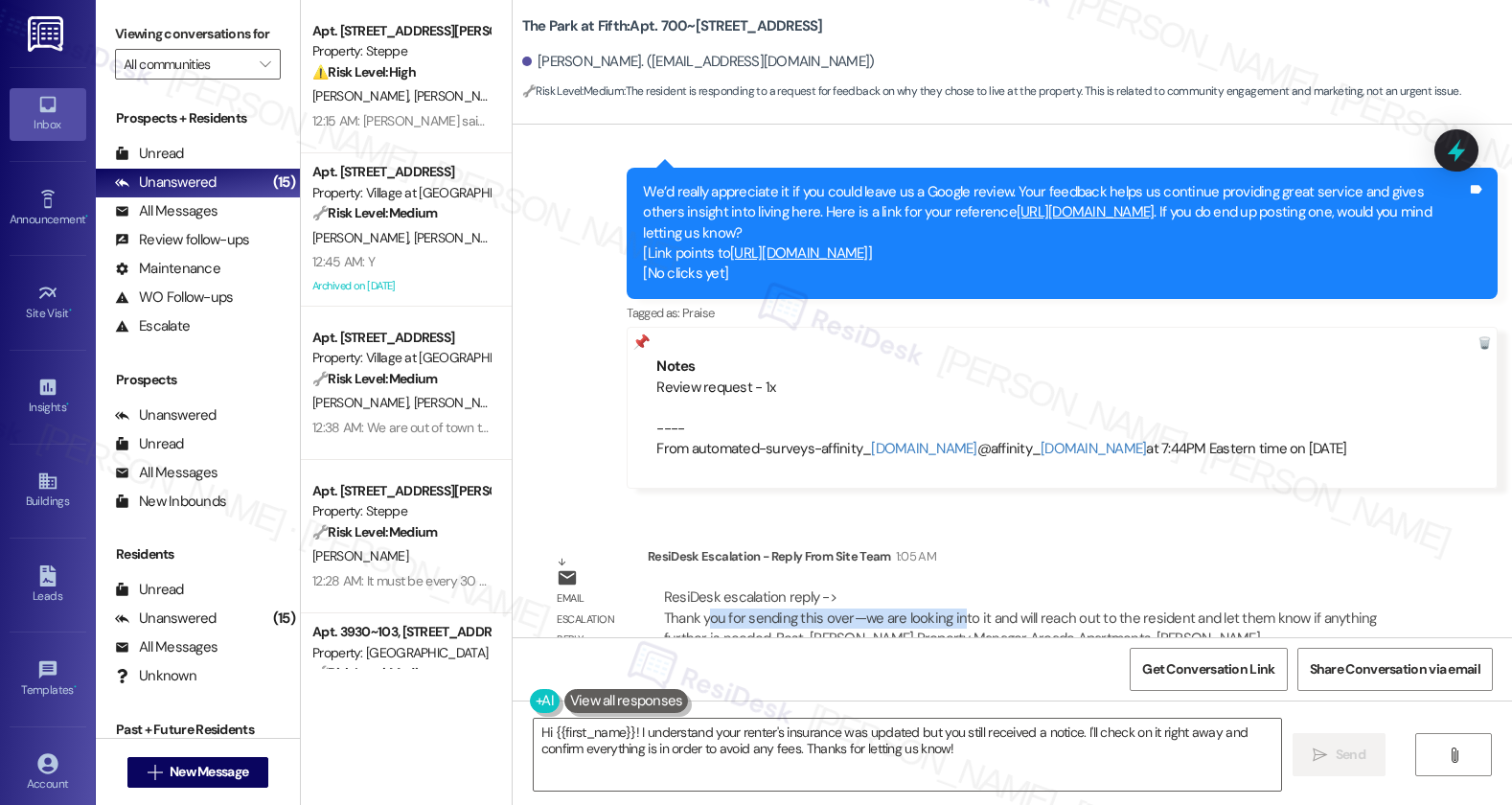 click on "ResiDesk escalation reply ->
Thank you for sending this over—we are looking into it and will reach out to the resident and let them know if anything further is needed. Best, Katie Lane Property Manager Arcade Apartments, Santana  ResiDesk escalation reply ->
Thank you for sending this over—we are looking into it and will reach out to the resident and let them know if anything further is needed. Best, Katie Lane Property Manager Arcade Apartments, Santana" at bounding box center (1030, 618) 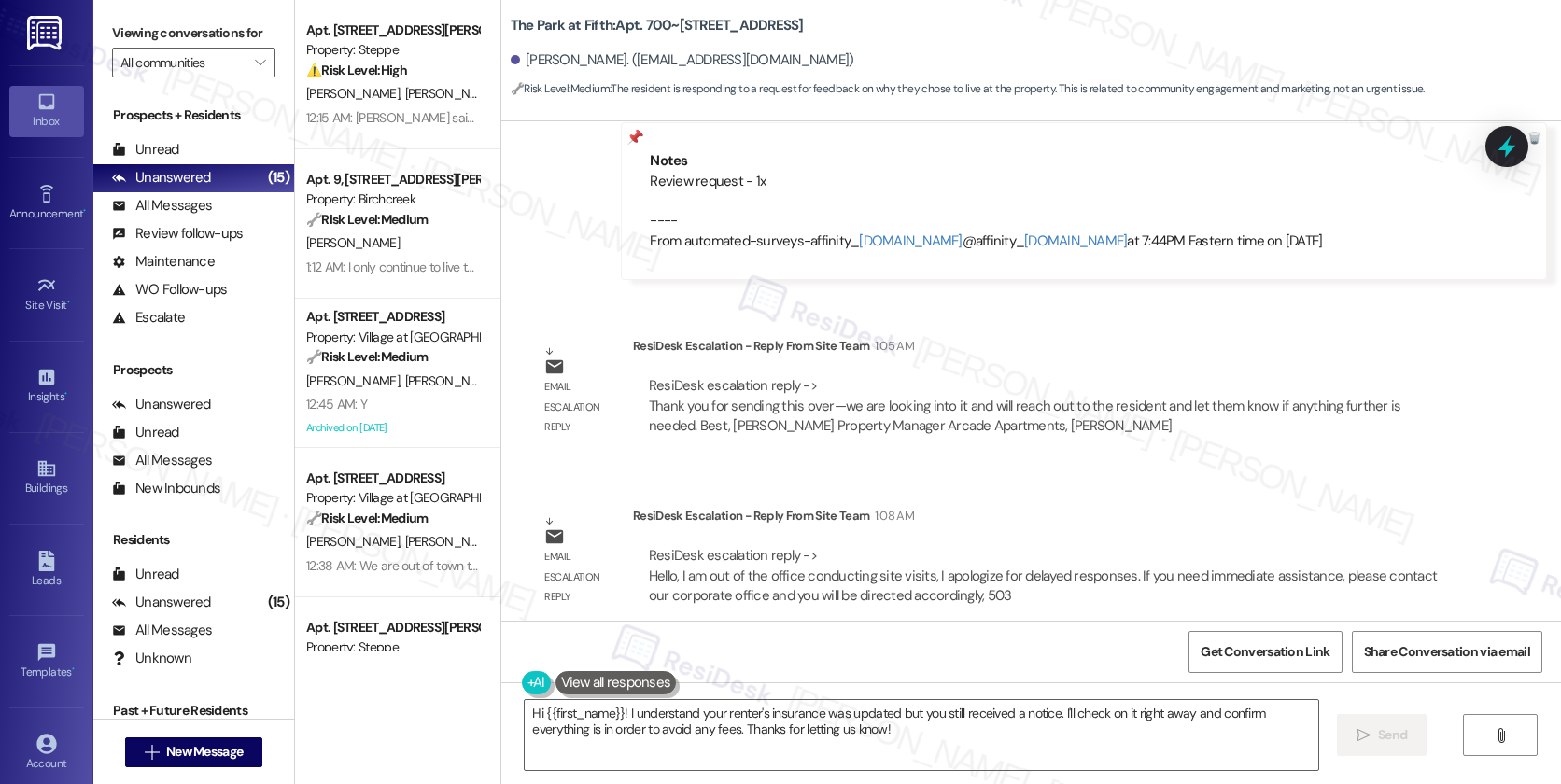 scroll, scrollTop: 7483, scrollLeft: 0, axis: vertical 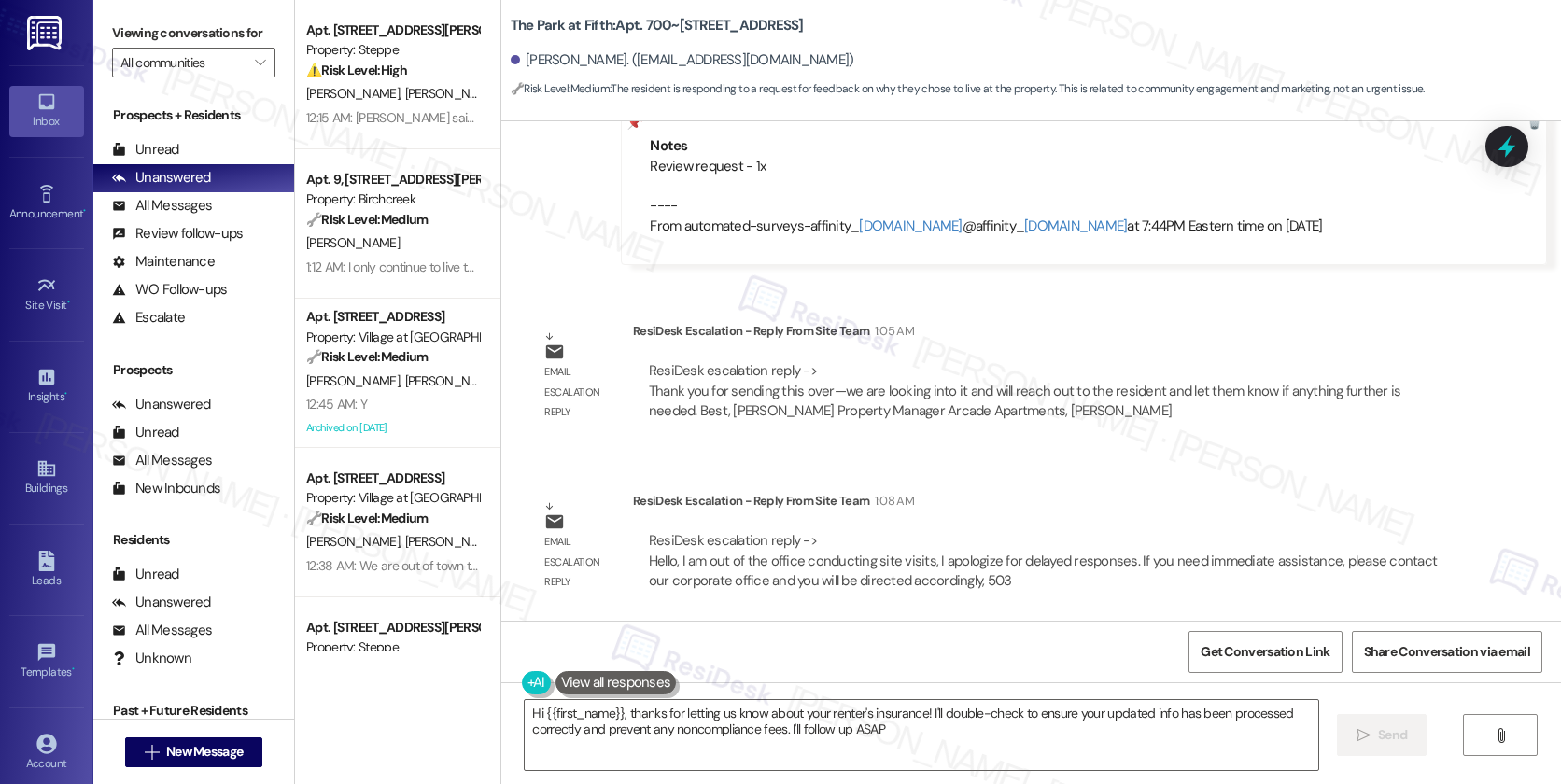 type on "Hi {{first_name}}, thanks for letting us know about your renter's insurance! I'll double-check to ensure your updated info has been processed correctly and prevent any noncompliance fees. I'll follow up ASAP!" 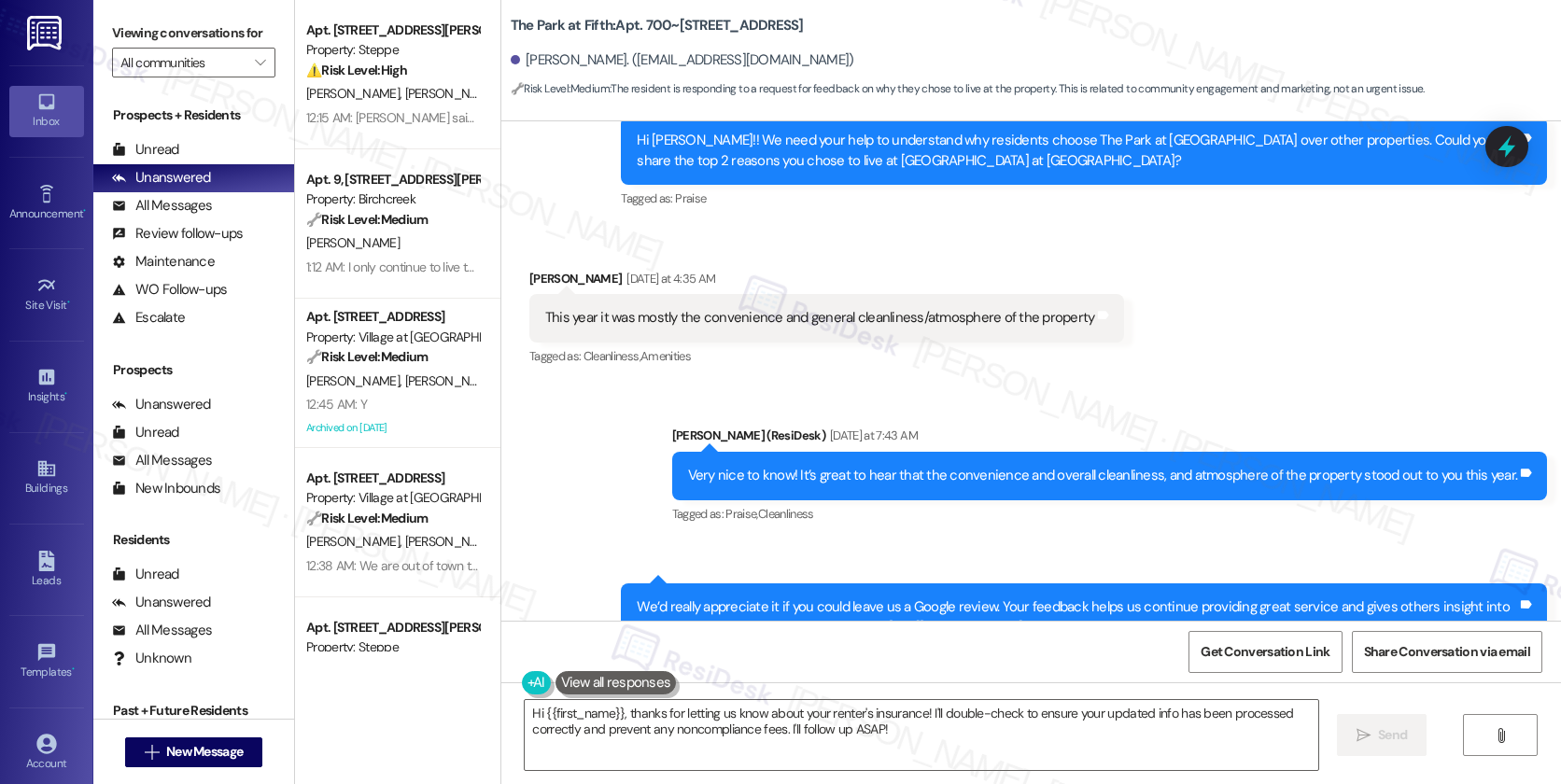 scroll, scrollTop: 6888, scrollLeft: 0, axis: vertical 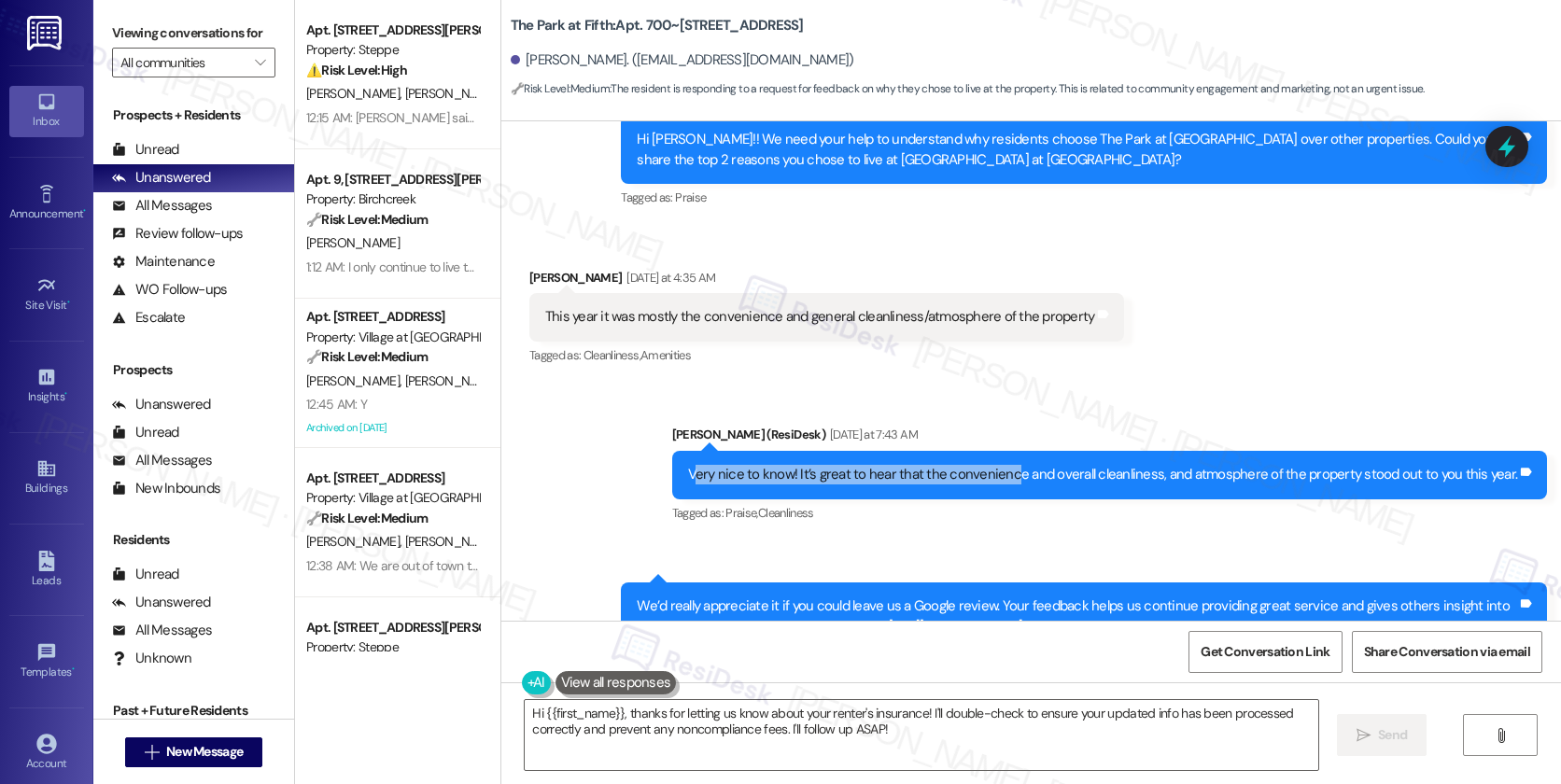 drag, startPoint x: 709, startPoint y: 472, endPoint x: 1026, endPoint y: 482, distance: 317.15769 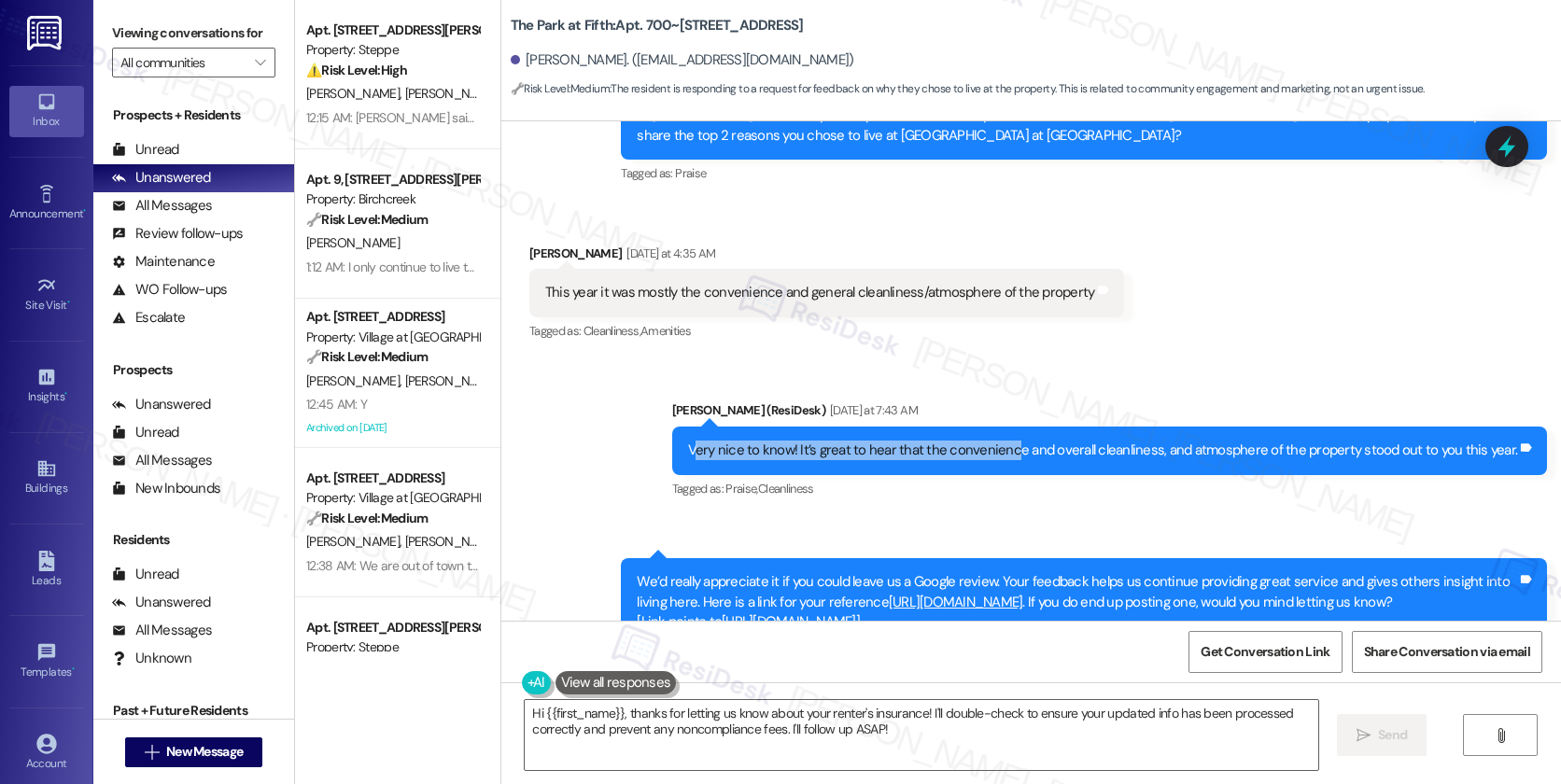 scroll, scrollTop: 6920, scrollLeft: 0, axis: vertical 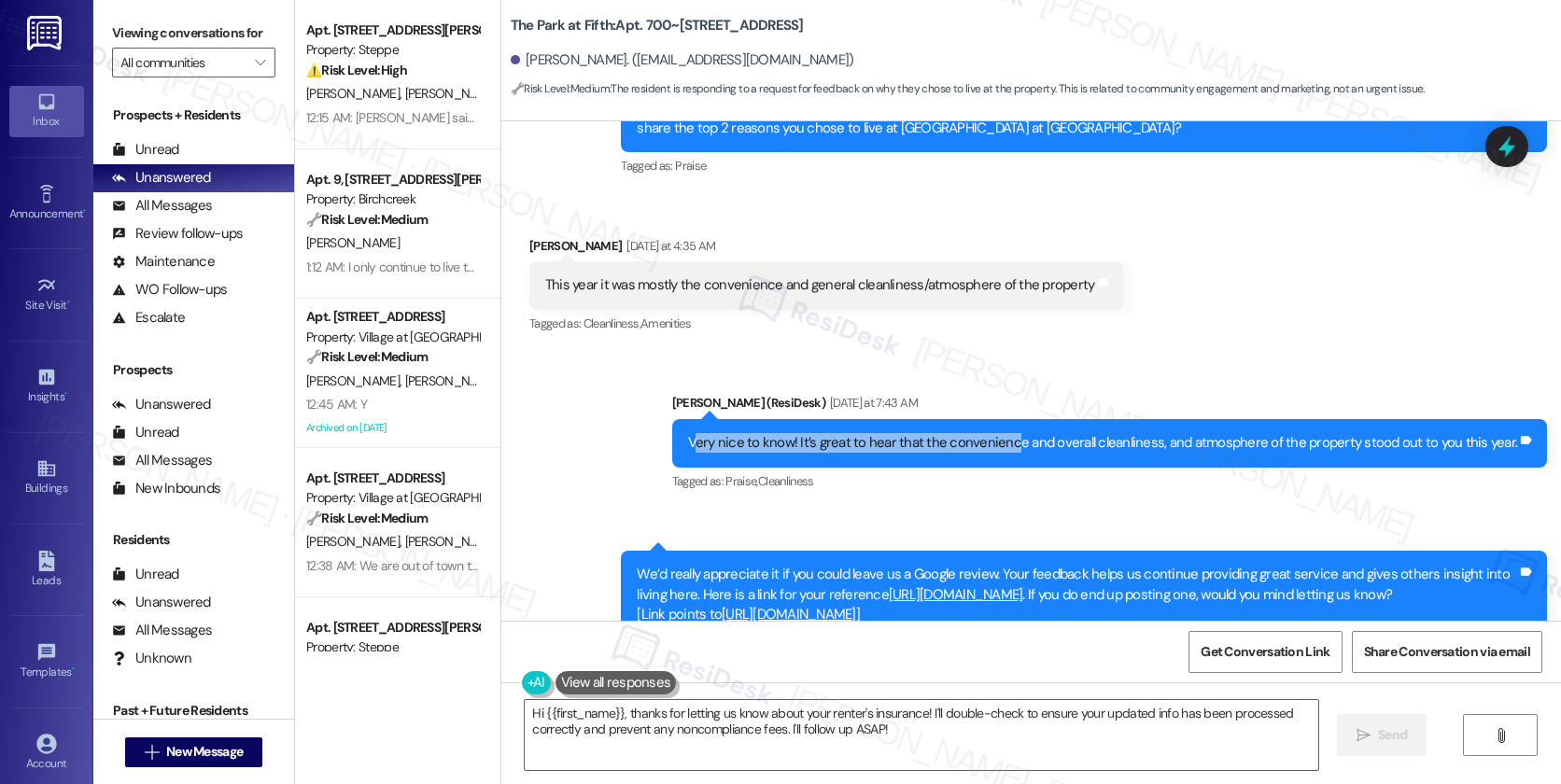 click on "Very nice to know! It’s great to hear that the convenience and overall cleanliness, and atmosphere of the property stood out to you this year." at bounding box center (1103, 442) 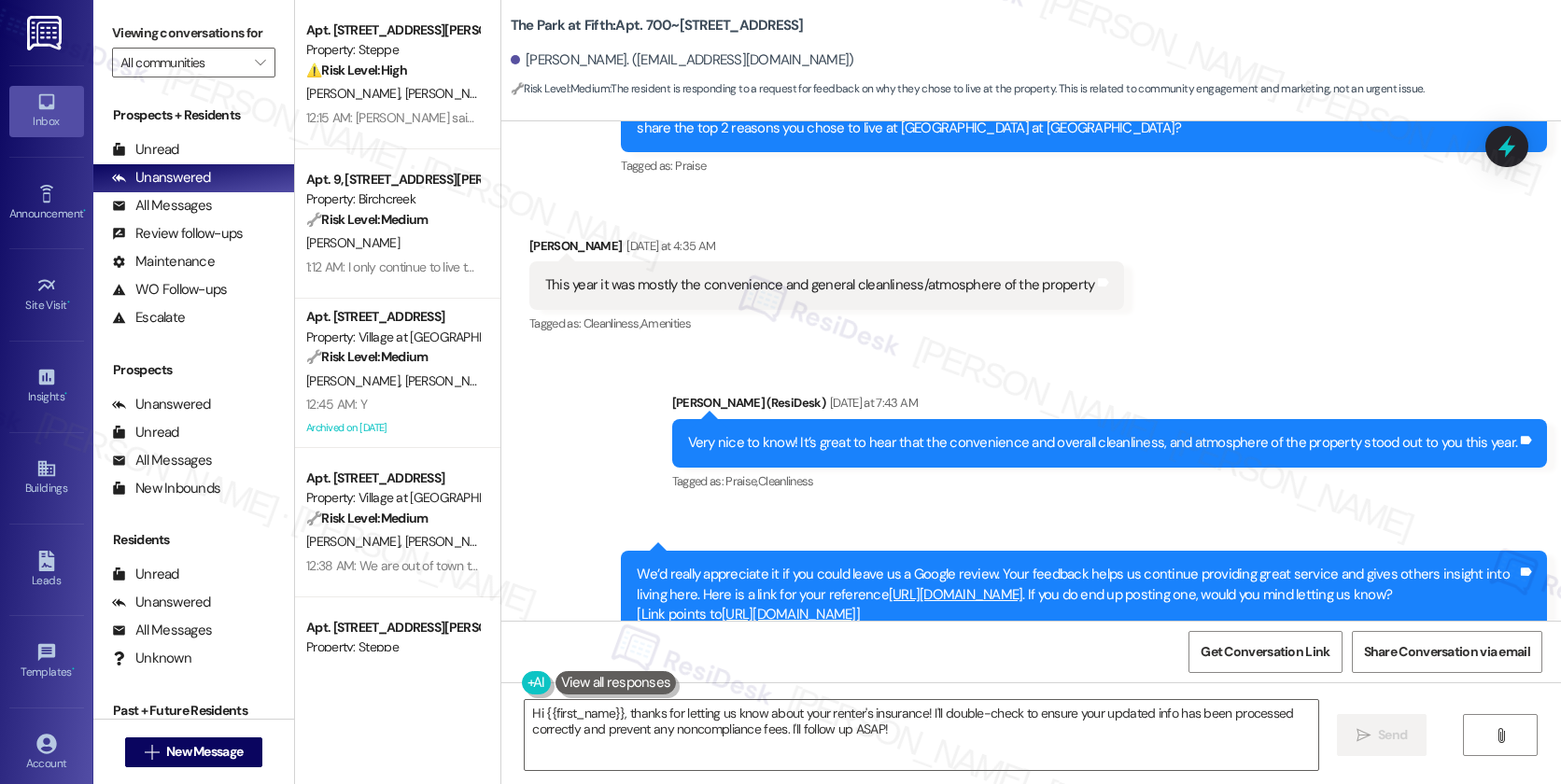 click on "Very nice to know! It’s great to hear that the convenience and overall cleanliness, and atmosphere of the property stood out to you this year." at bounding box center [1103, 442] 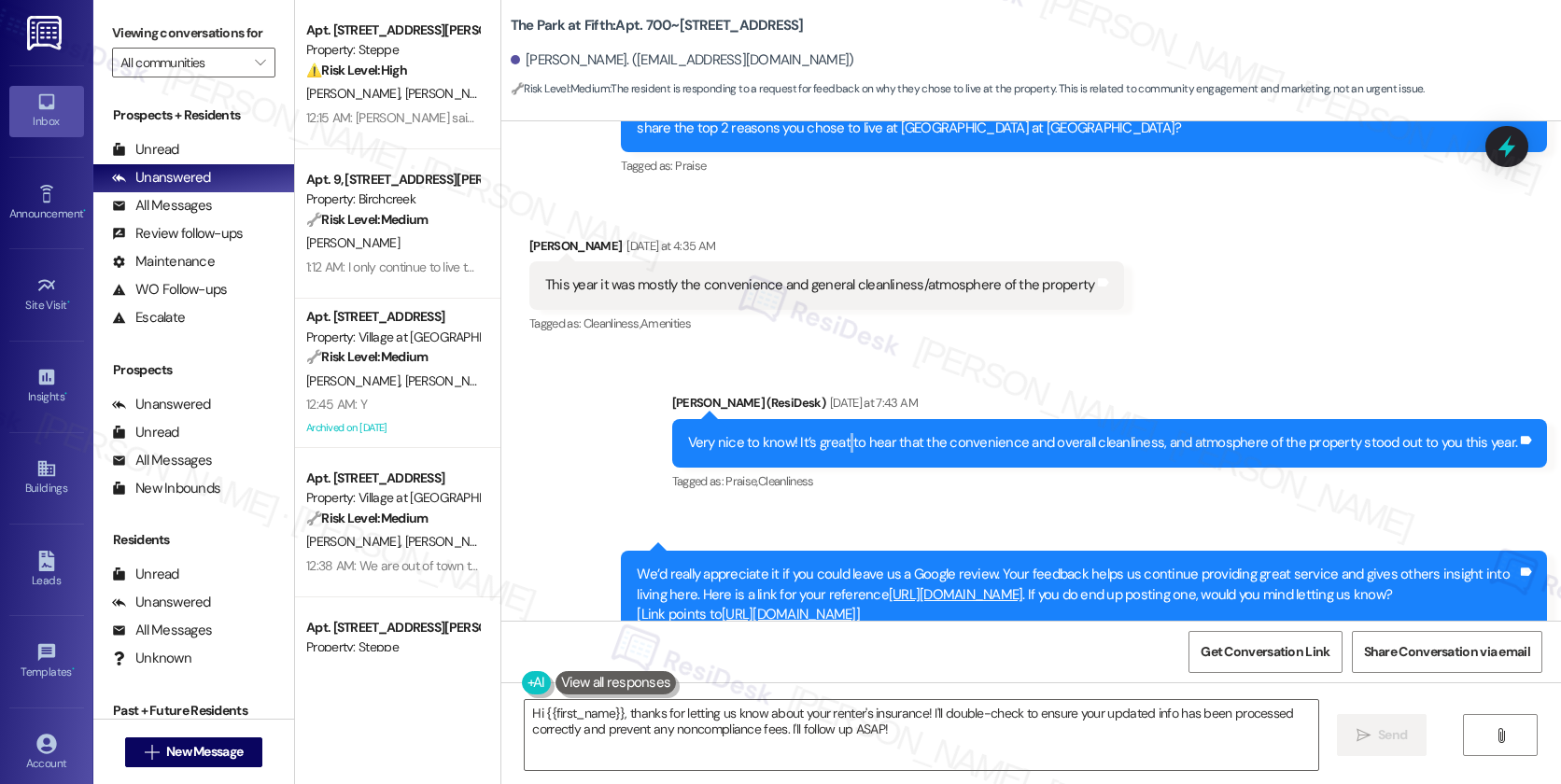 click on "Very nice to know! It’s great to hear that the convenience and overall cleanliness, and atmosphere of the property stood out to you this year." at bounding box center (1103, 442) 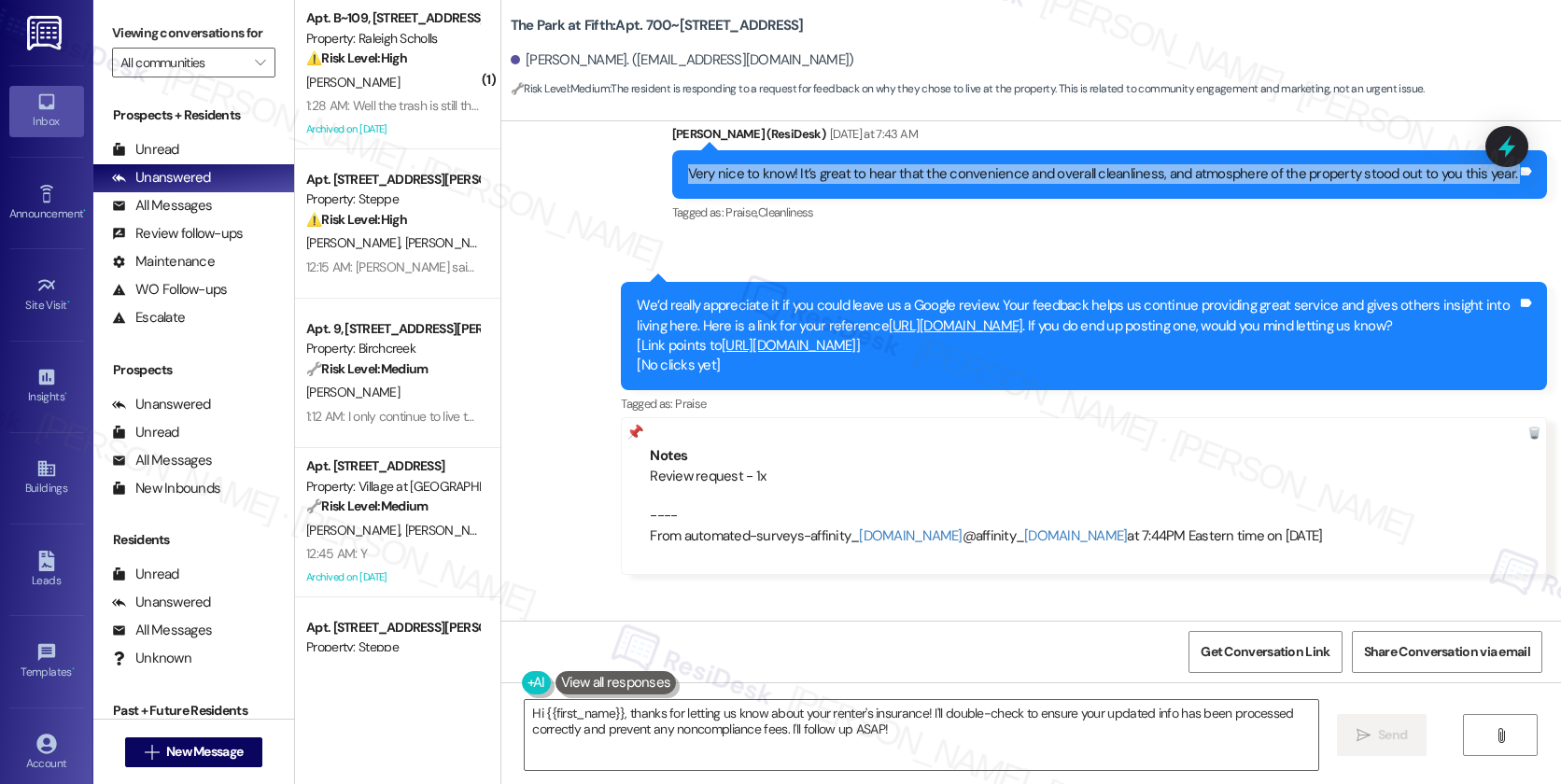 scroll, scrollTop: 7518, scrollLeft: 0, axis: vertical 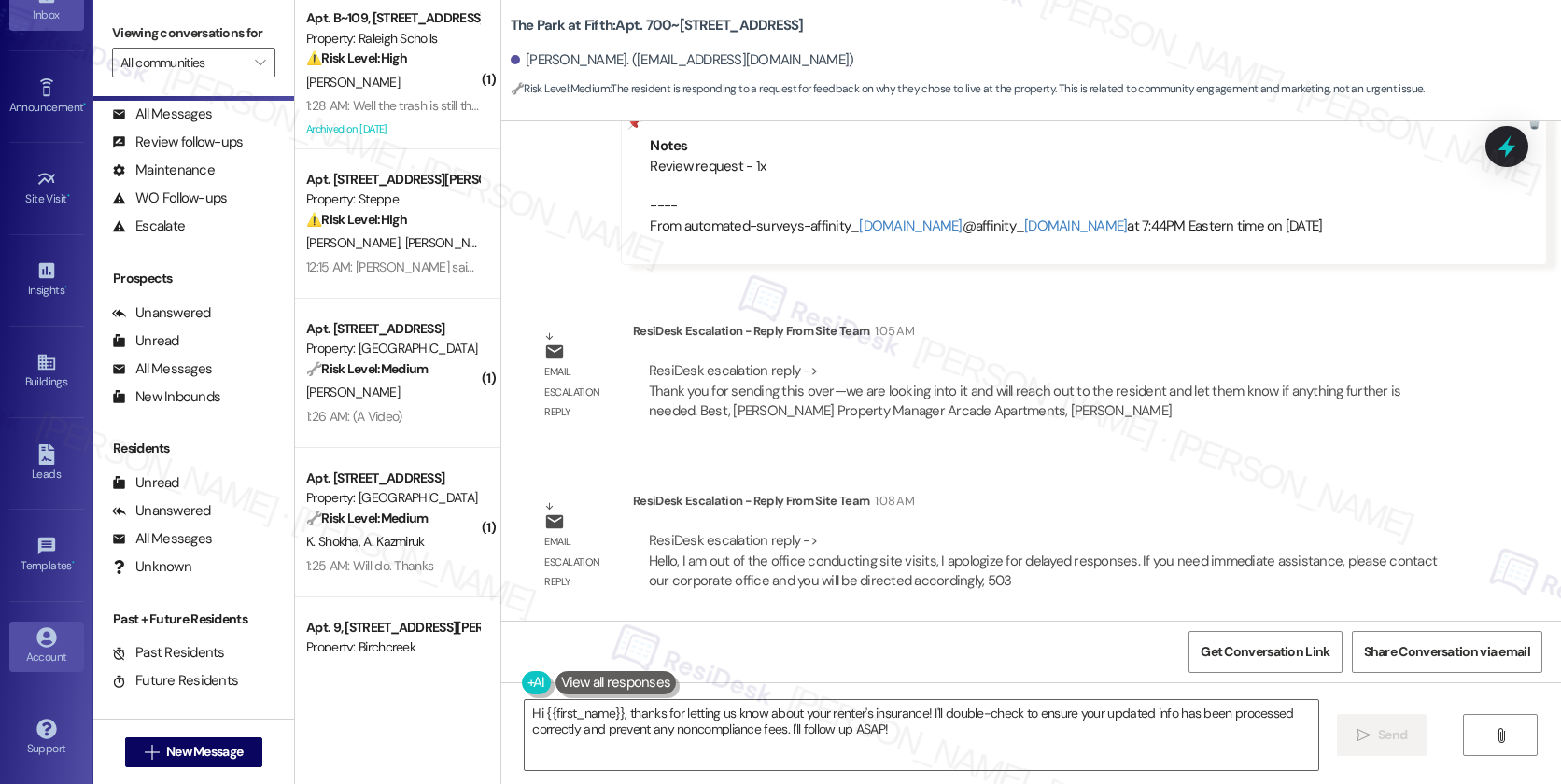 click on "Account" at bounding box center [47, 657] 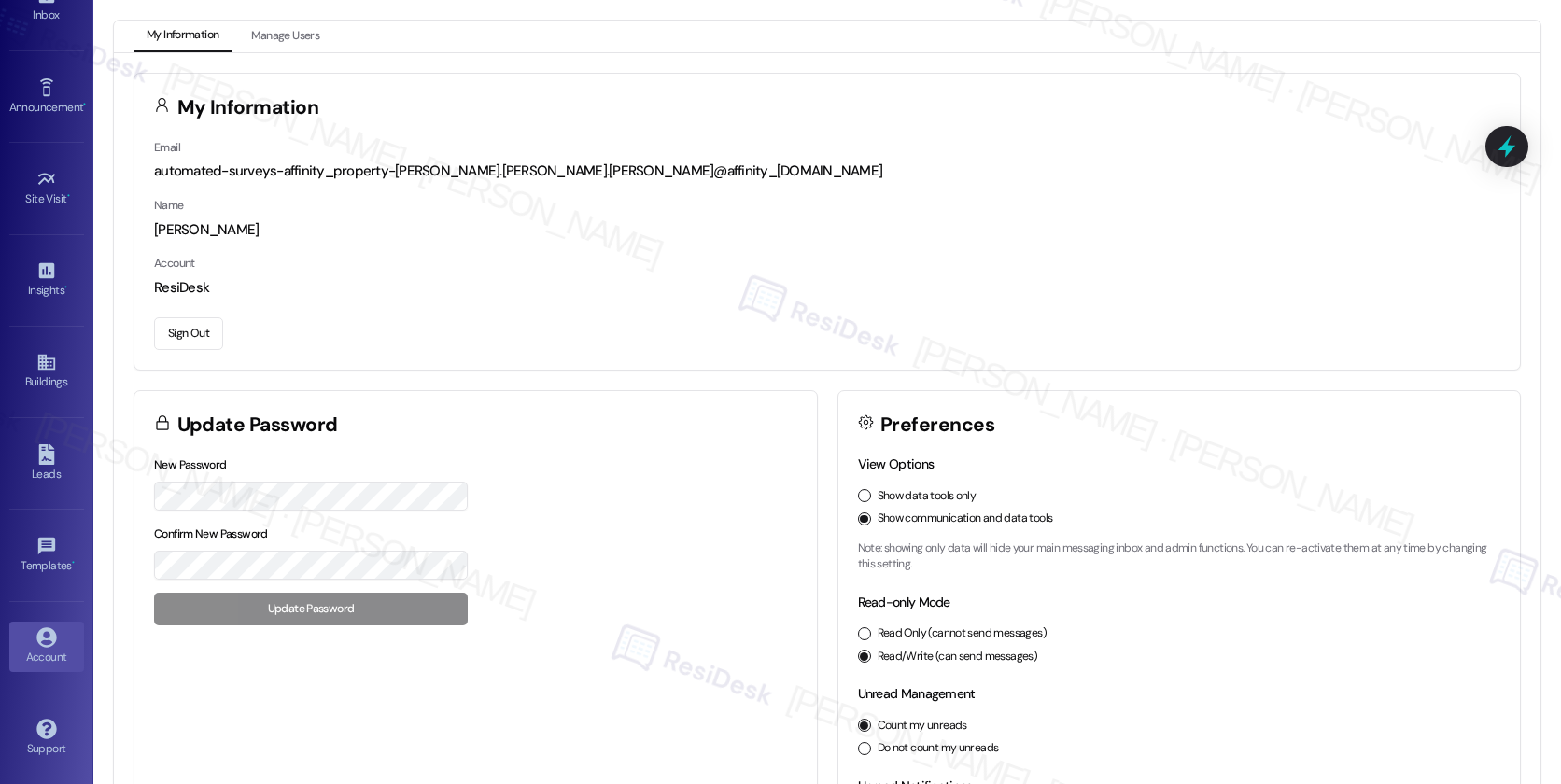 click on "Sign Out" at bounding box center (189, 333) 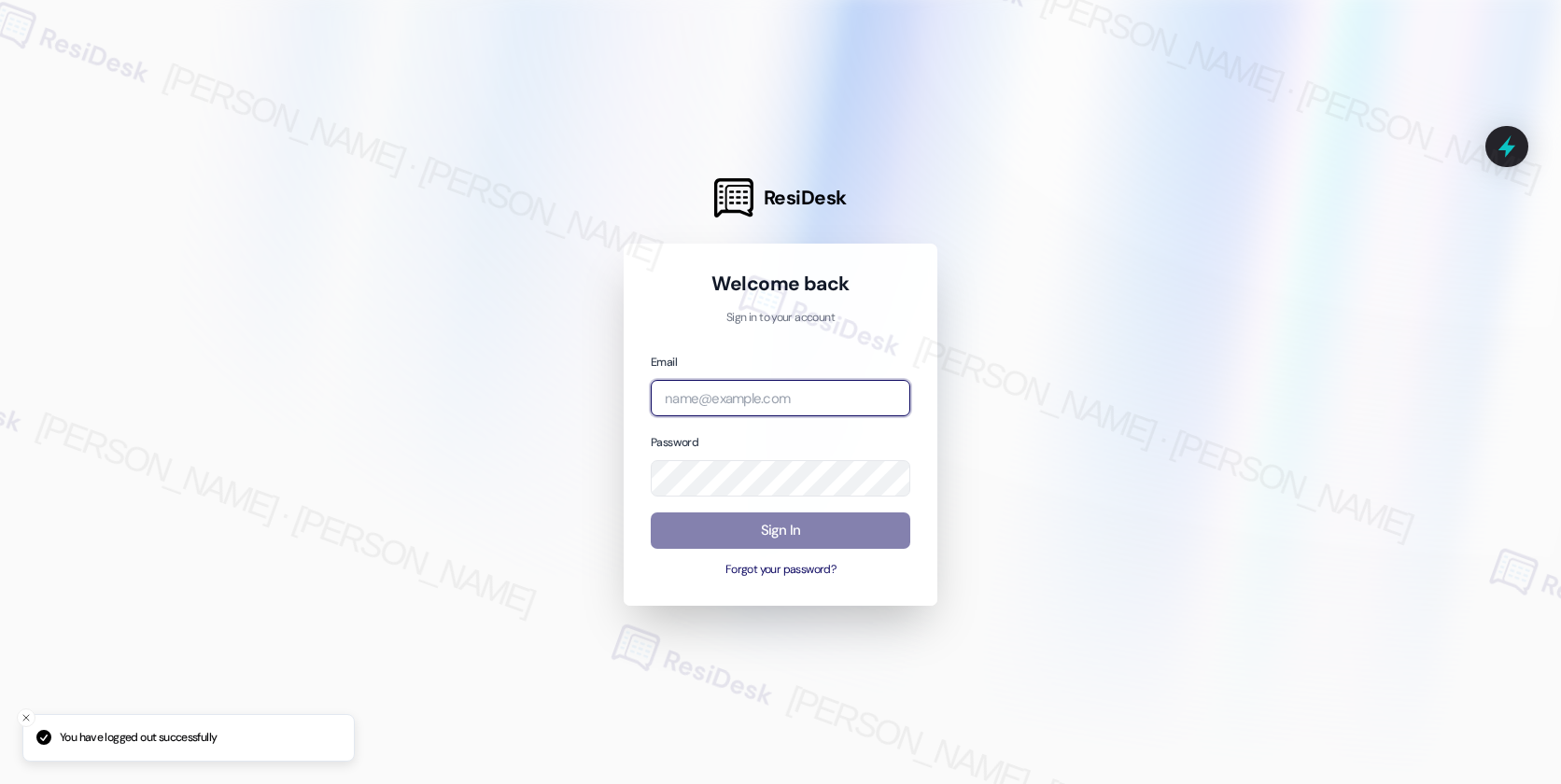 drag, startPoint x: 795, startPoint y: 399, endPoint x: 1203, endPoint y: 382, distance: 408.354 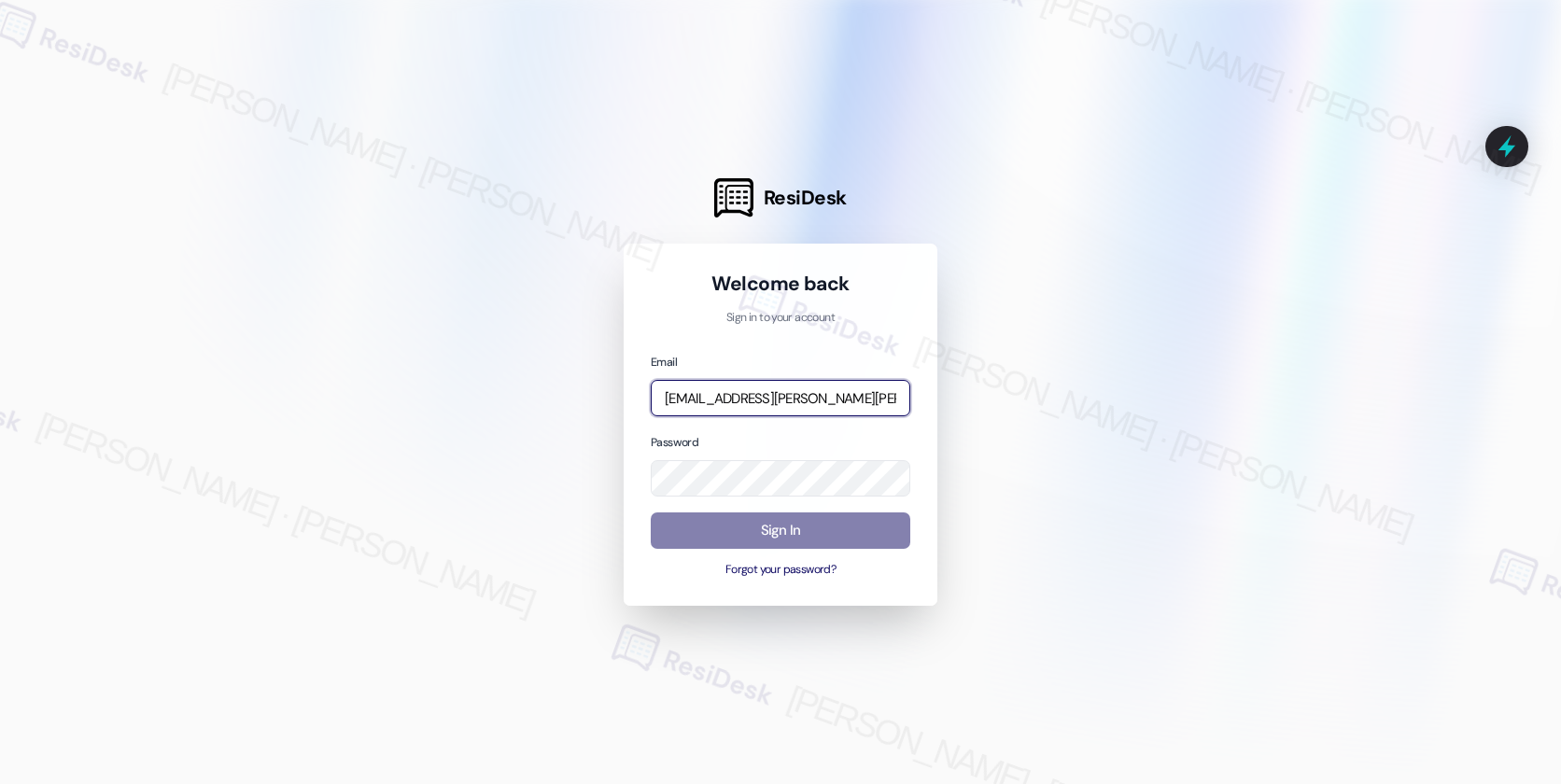 type on "automated-surveys-cardinal-mary.grace.tingson@cardinal.com" 